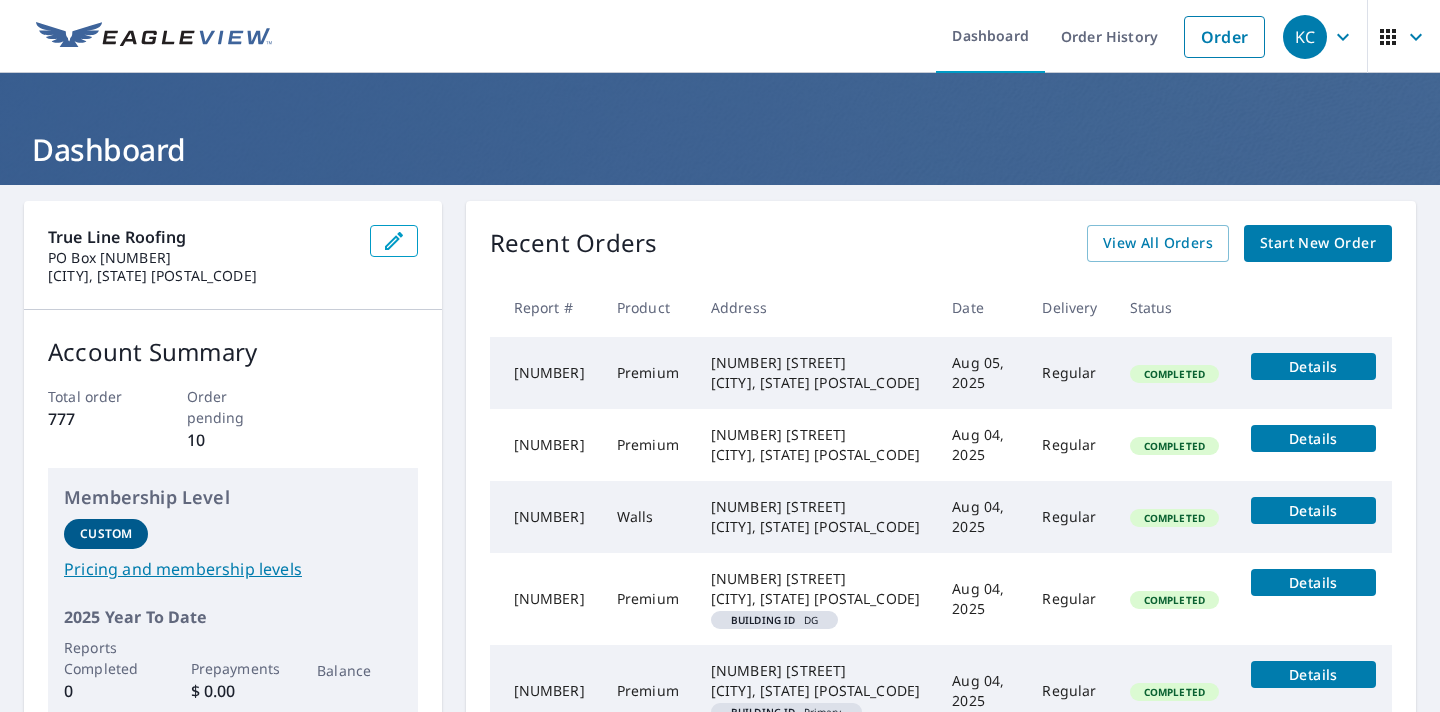 scroll, scrollTop: 0, scrollLeft: 0, axis: both 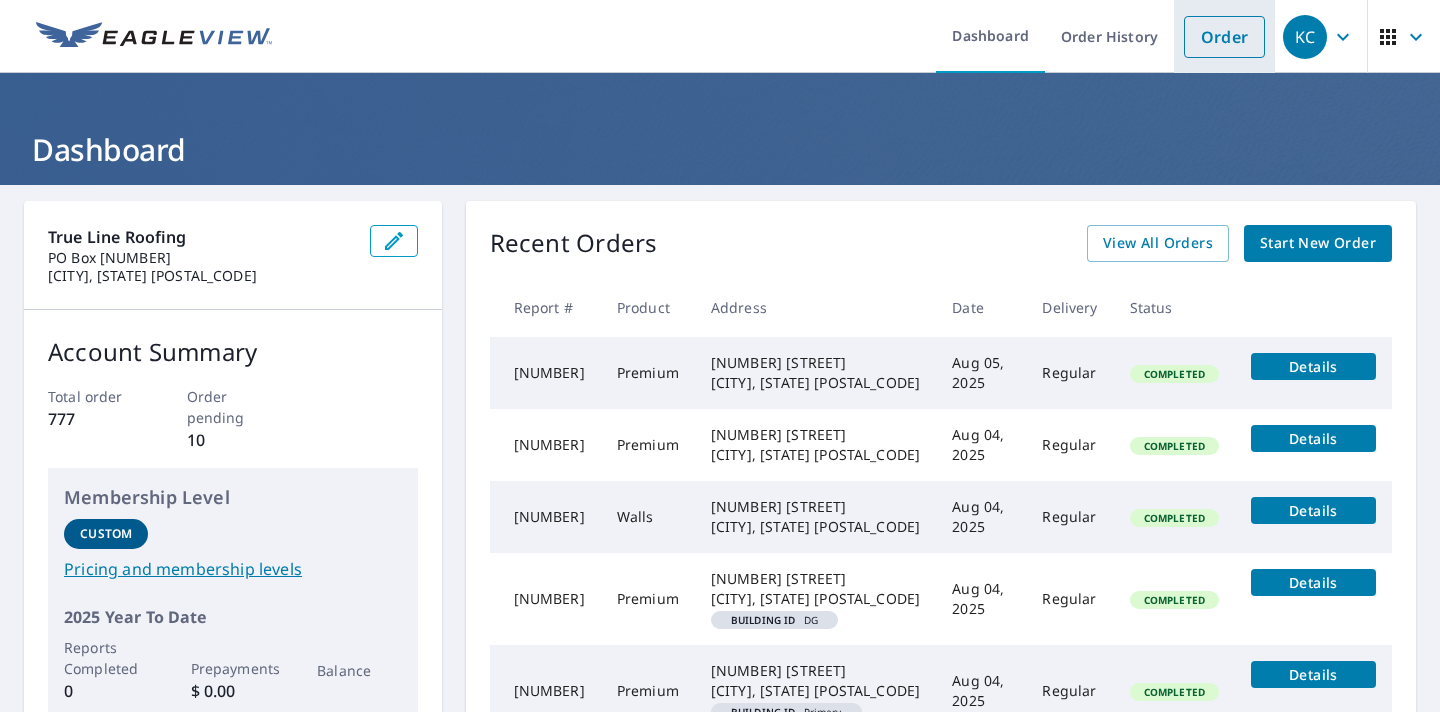 click on "Order" at bounding box center [1224, 37] 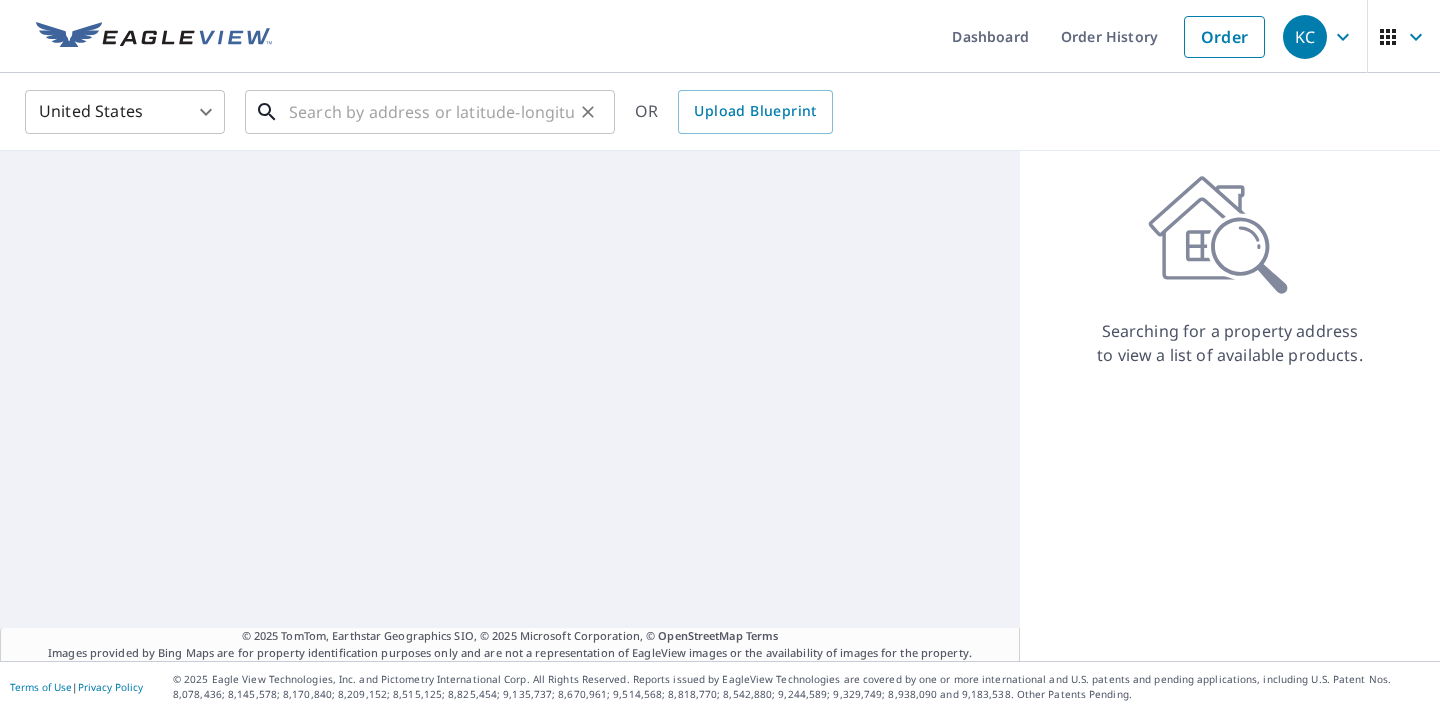 click at bounding box center (431, 112) 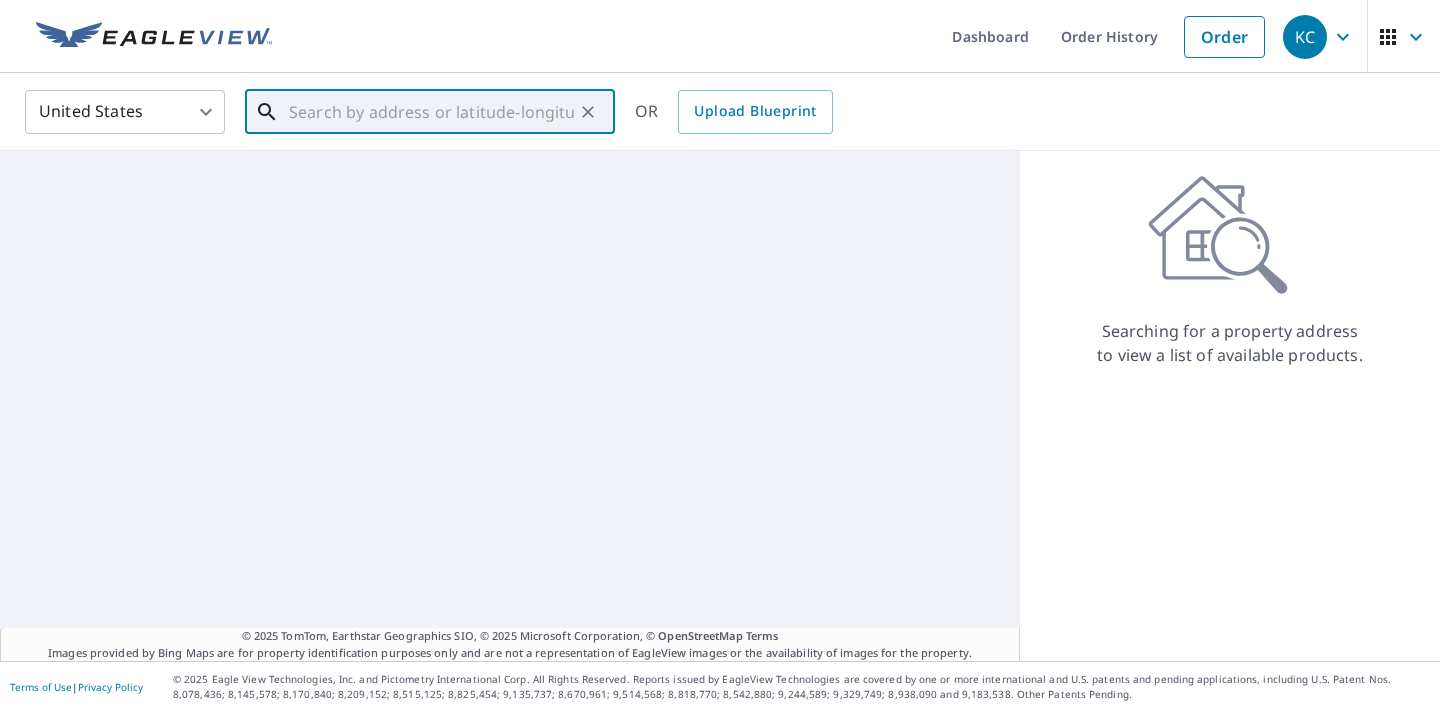 paste on "2360 State Route 818N Eddyville, KY 42038" 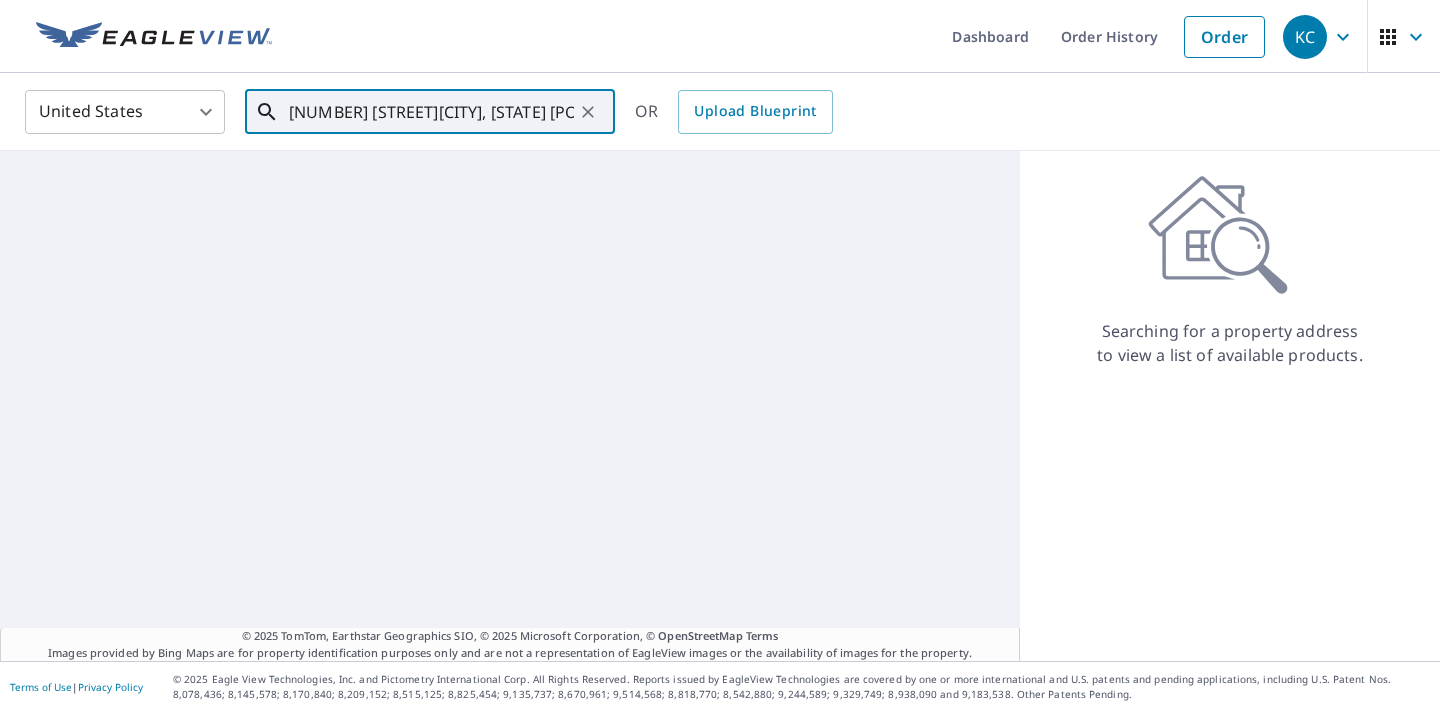 scroll, scrollTop: 0, scrollLeft: 40, axis: horizontal 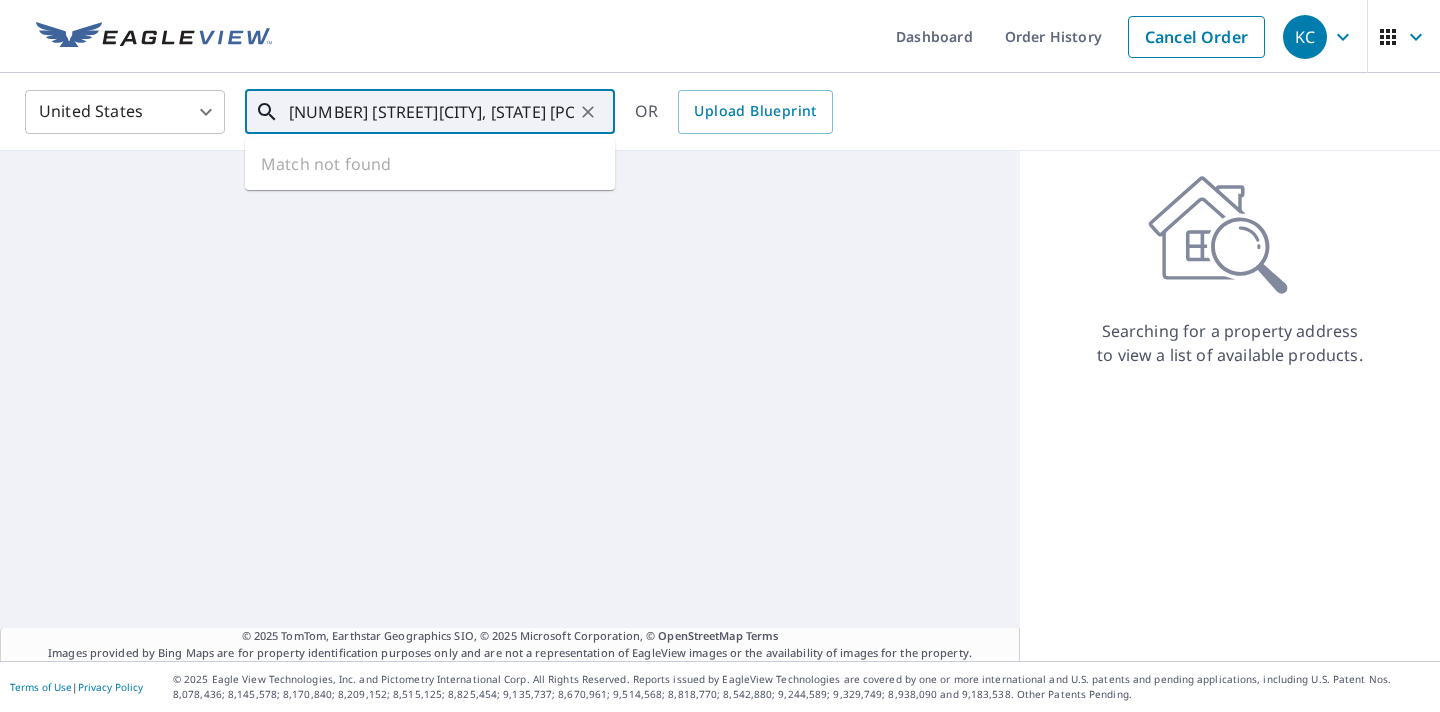 drag, startPoint x: 379, startPoint y: 112, endPoint x: 215, endPoint y: 90, distance: 165.46902 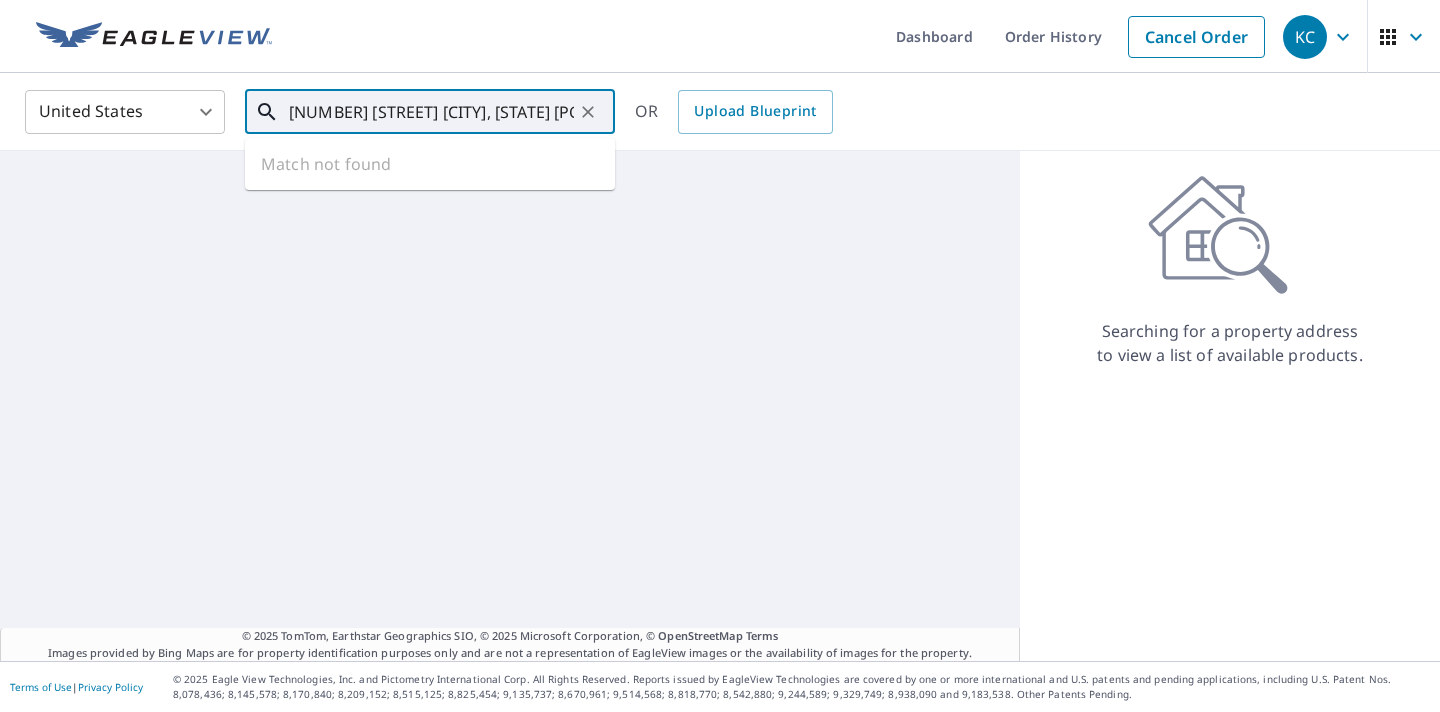 drag, startPoint x: 418, startPoint y: 107, endPoint x: 626, endPoint y: 101, distance: 208.08652 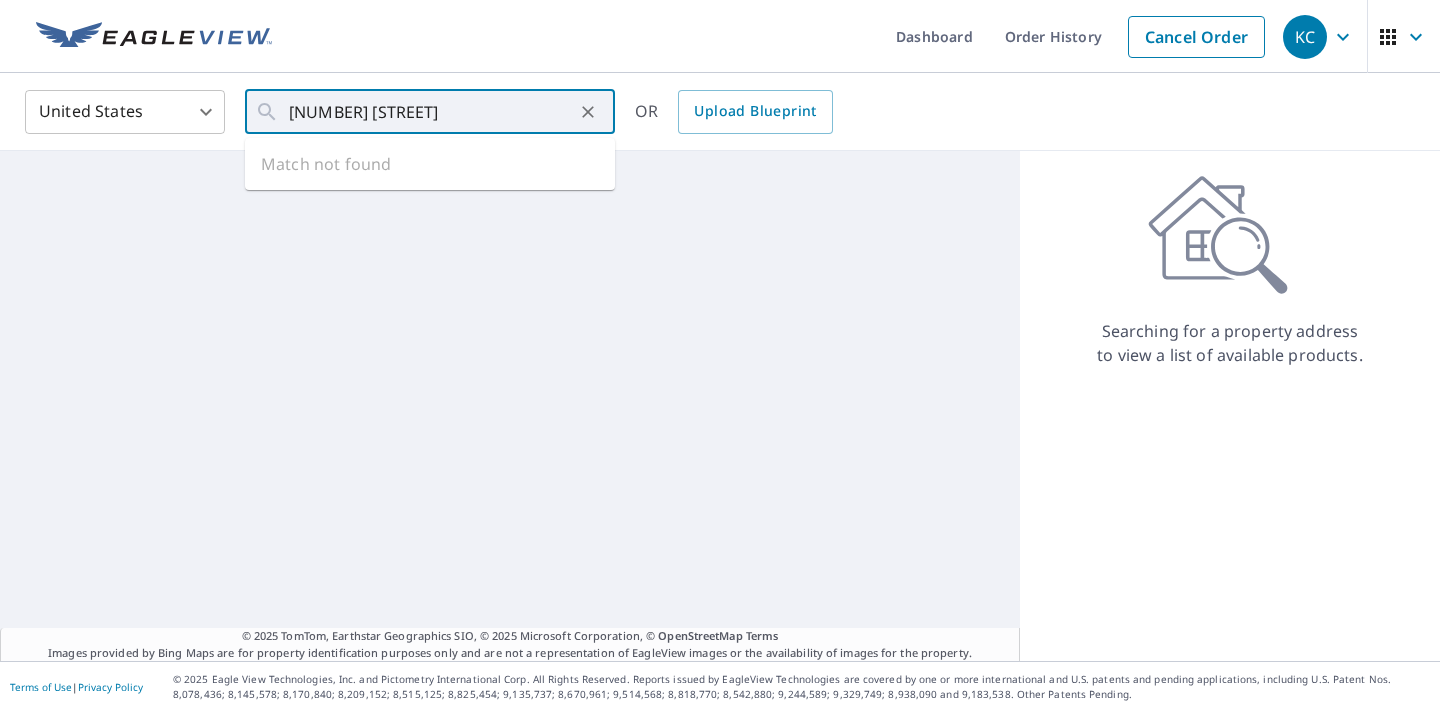 click on "Dashboard Order History Cancel Order" at bounding box center (779, 36) 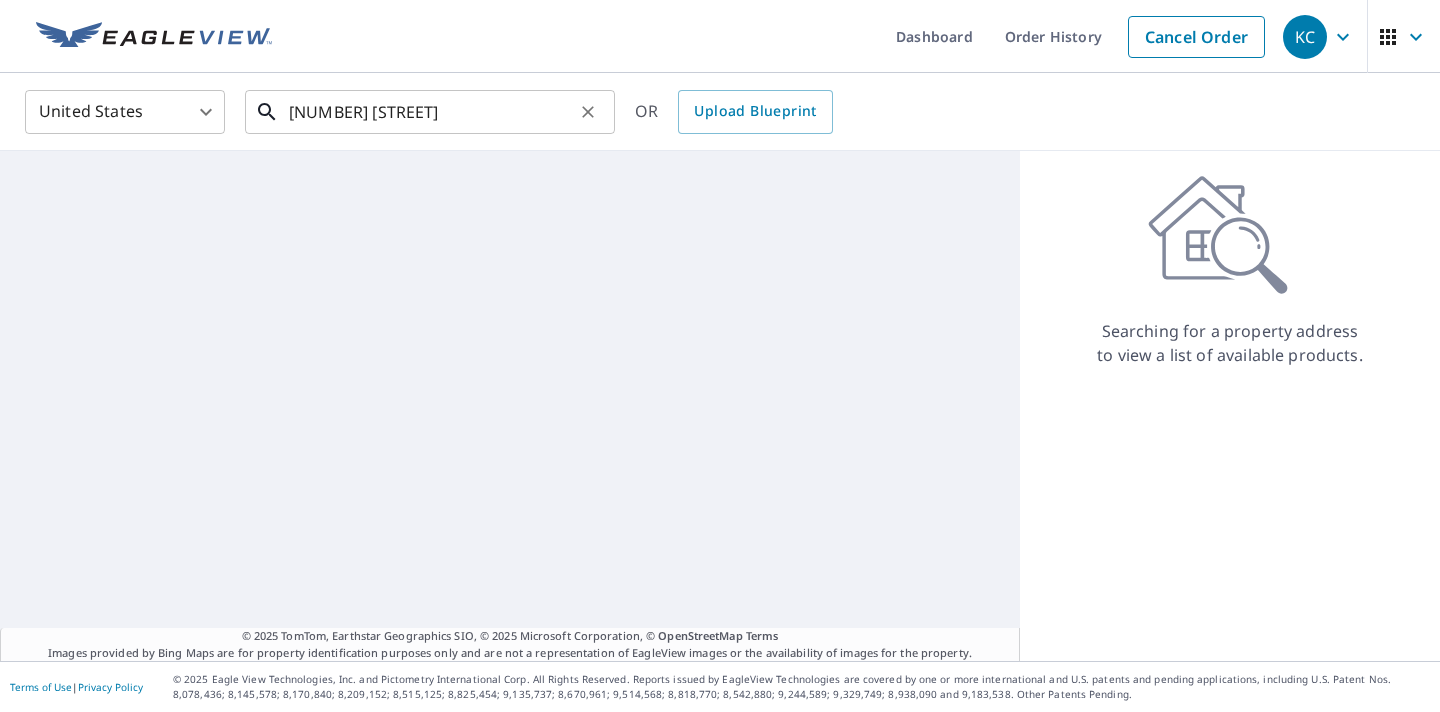 click on "[NUMBER] [STATE] [STREET]" at bounding box center (431, 112) 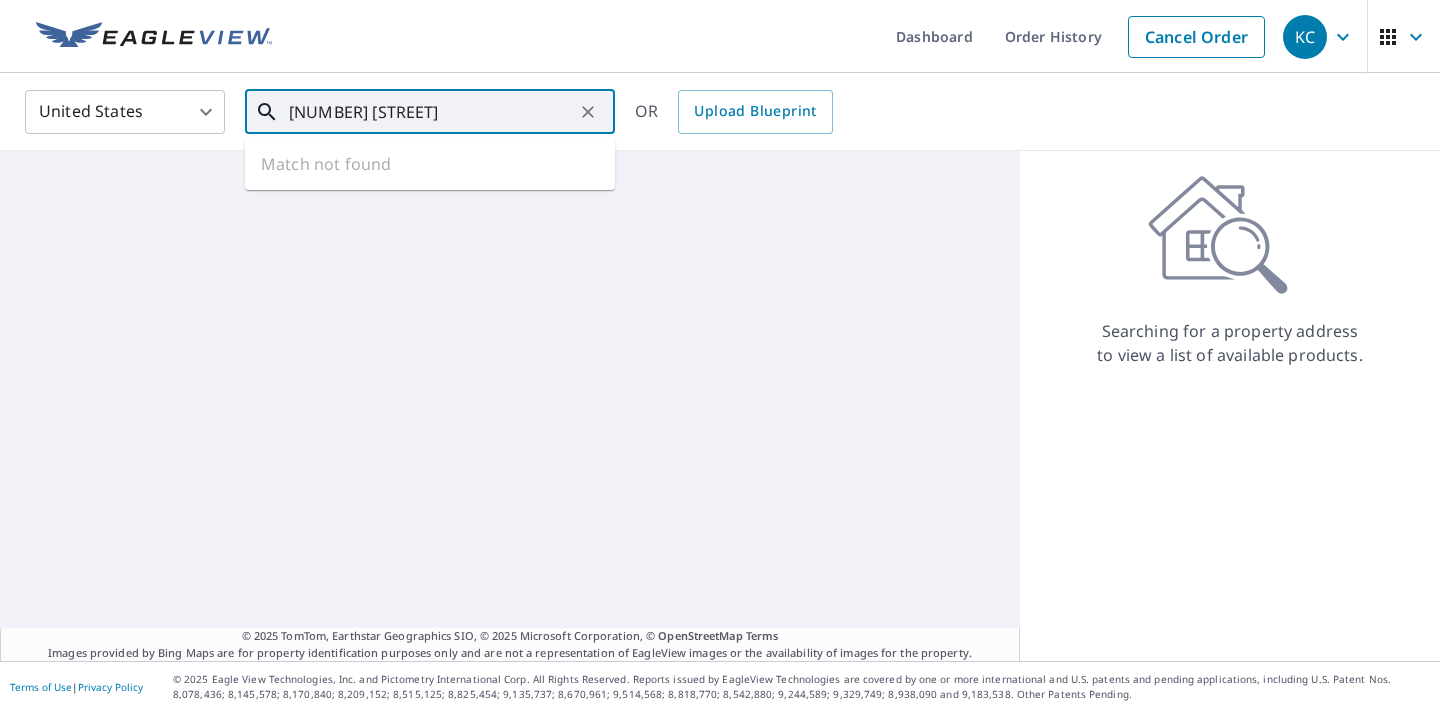 click on "[NUMBER] [STATE] [STREET]" at bounding box center (431, 112) 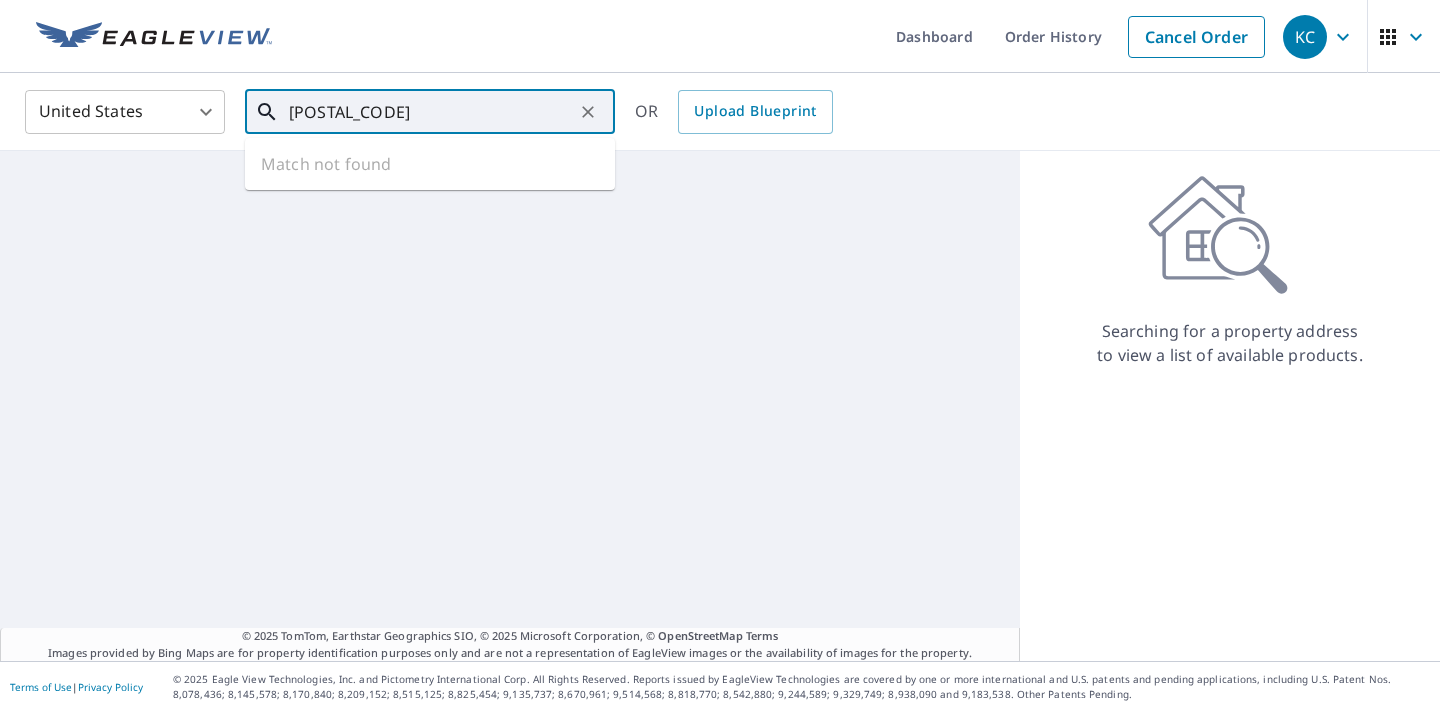 type on "[NUMBER]" 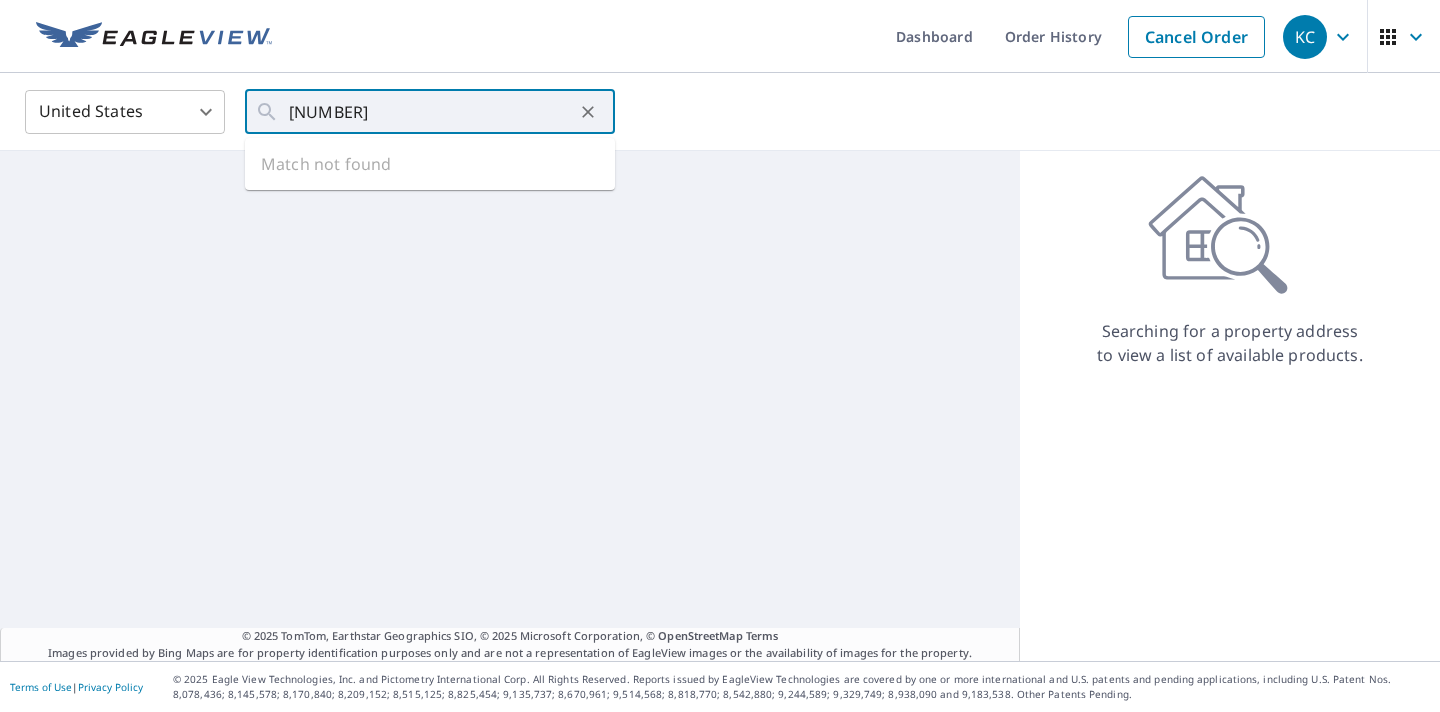 scroll, scrollTop: 0, scrollLeft: 0, axis: both 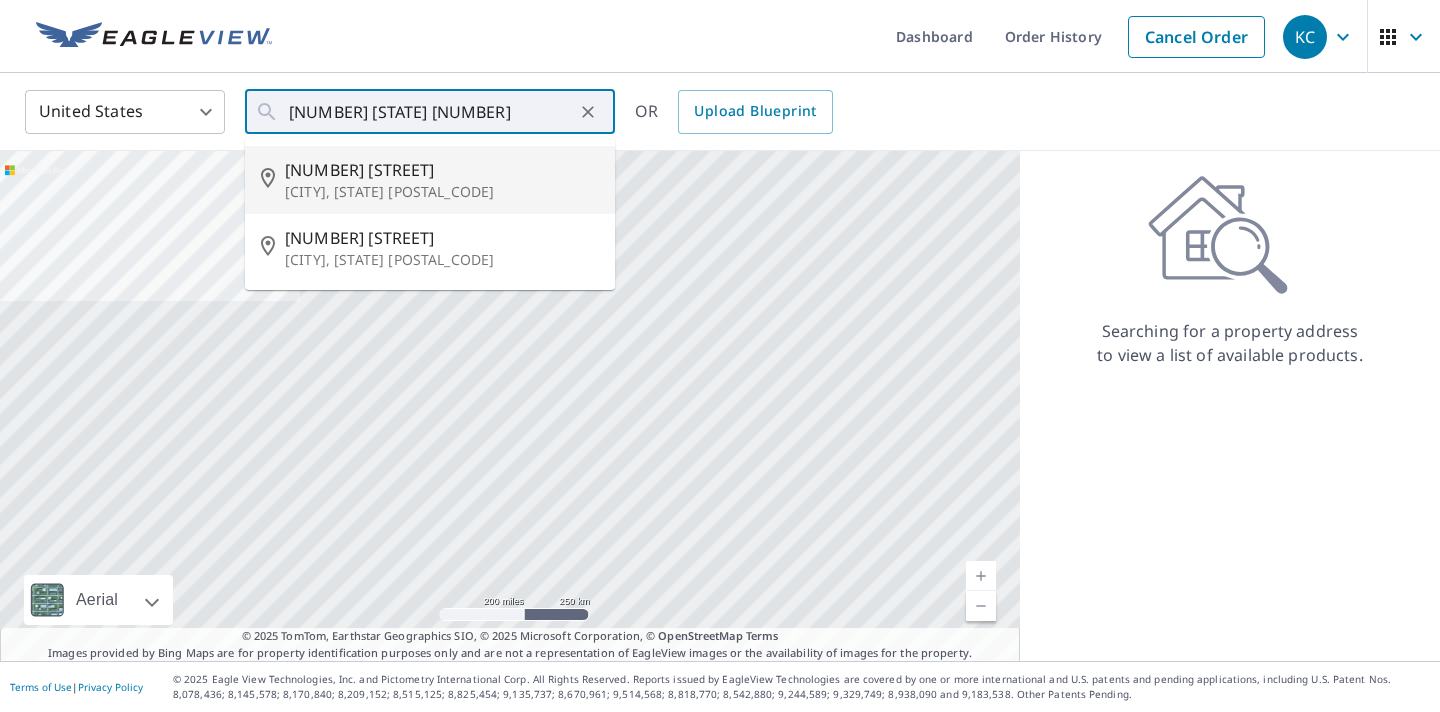 click on "[CITY], [STATE] [POSTAL_CODE]" at bounding box center [442, 192] 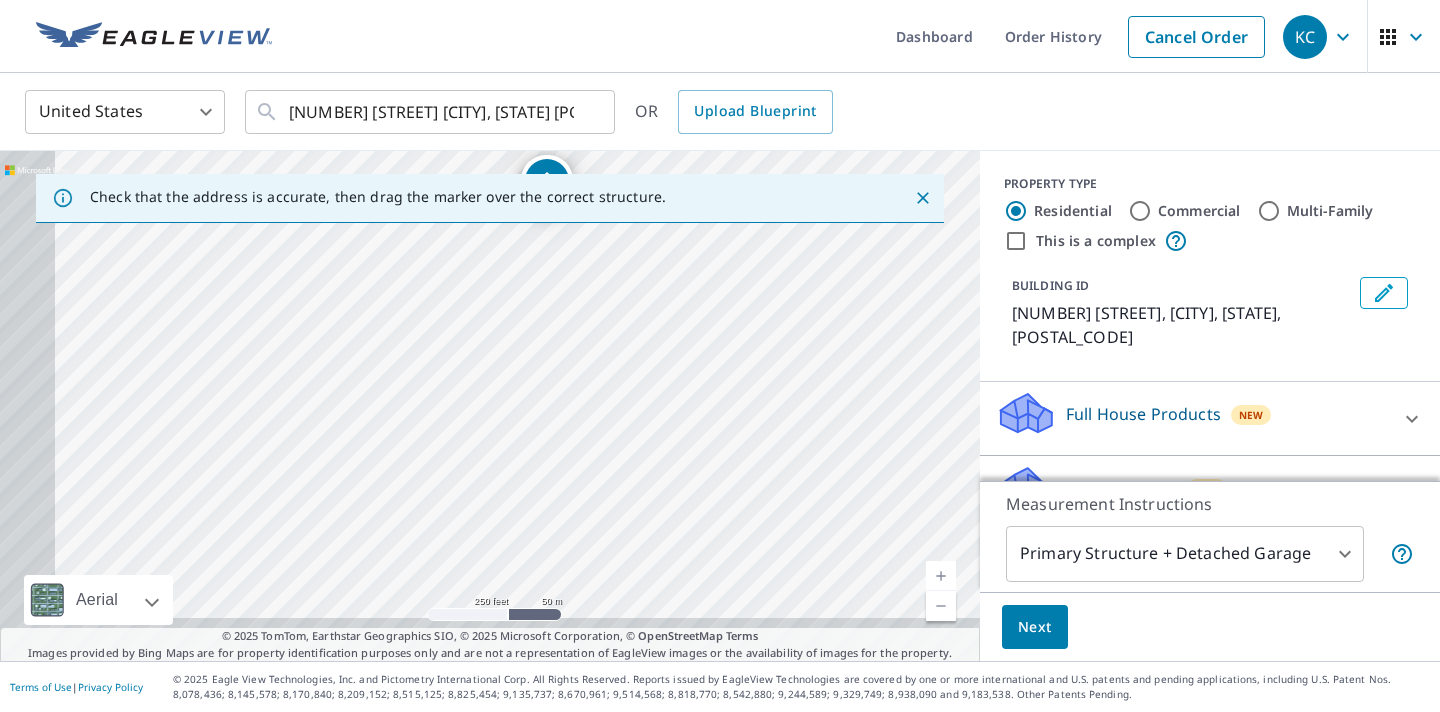 drag, startPoint x: 771, startPoint y: 414, endPoint x: 869, endPoint y: 211, distance: 225.41739 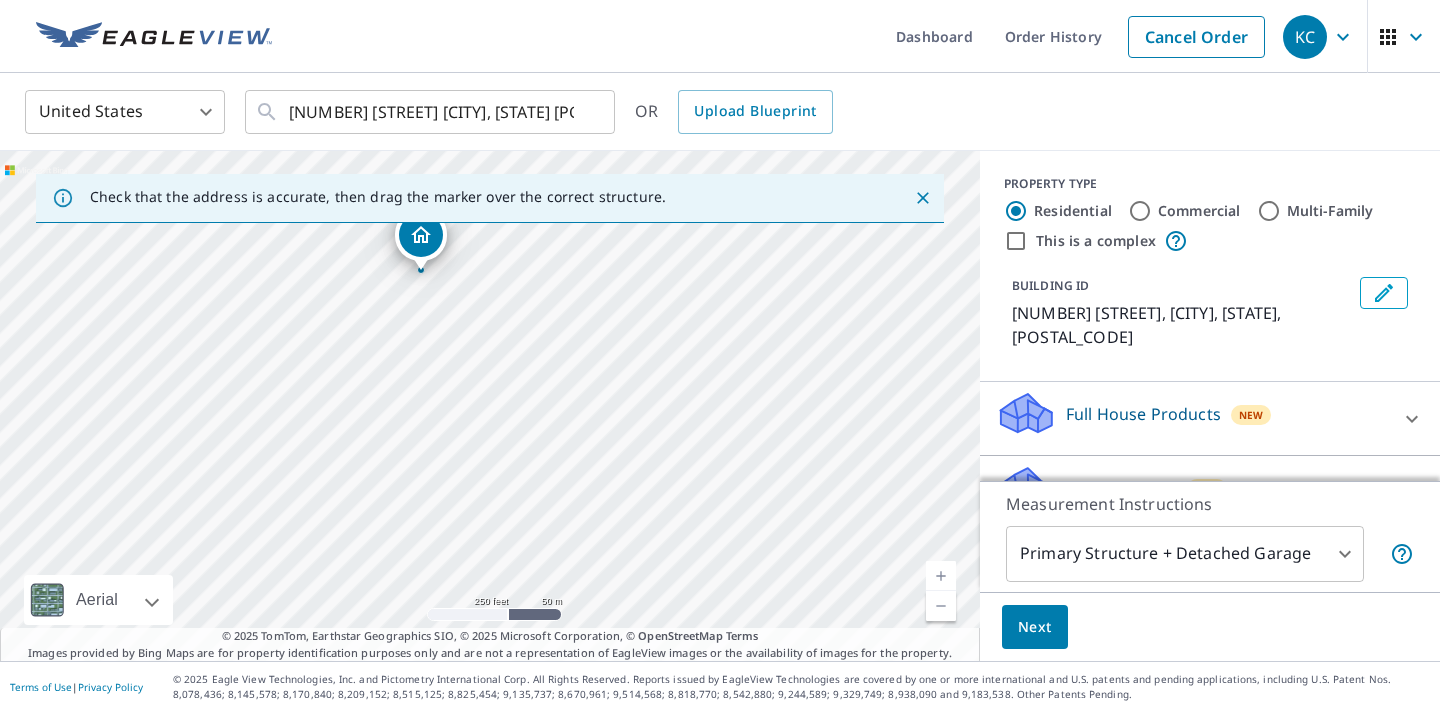 click on "[NUMBER] [STREET] [CITY], [STATE] [POSTAL_CODE]" at bounding box center (490, 406) 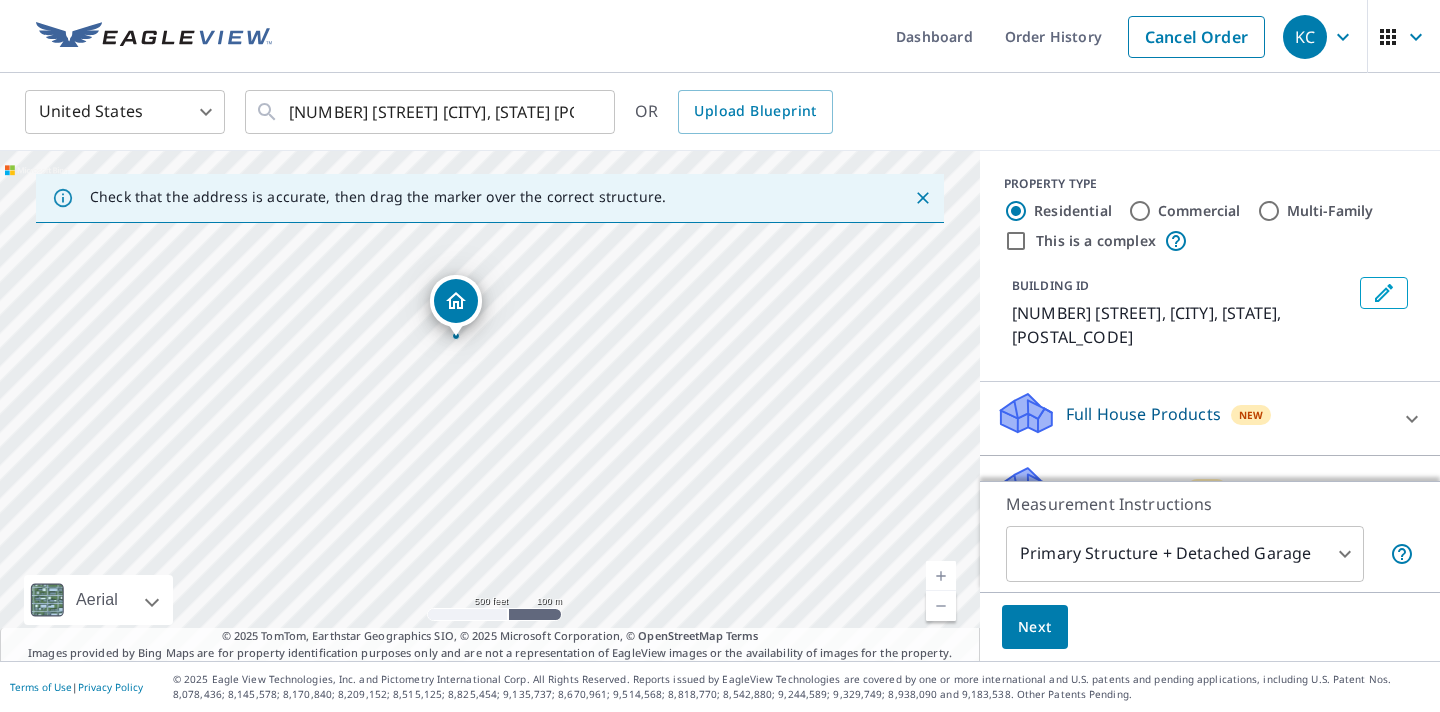 click at bounding box center (941, 606) 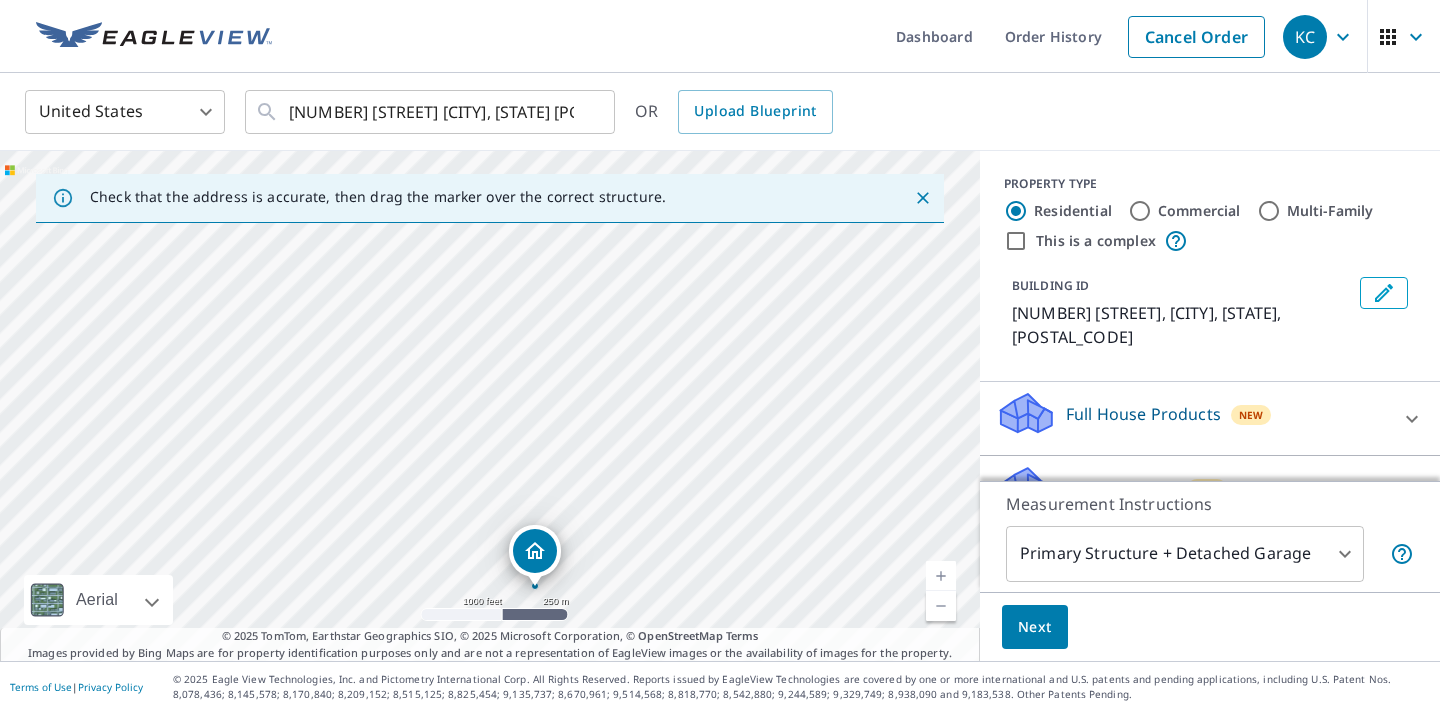 drag, startPoint x: 437, startPoint y: 366, endPoint x: 499, endPoint y: 583, distance: 225.68341 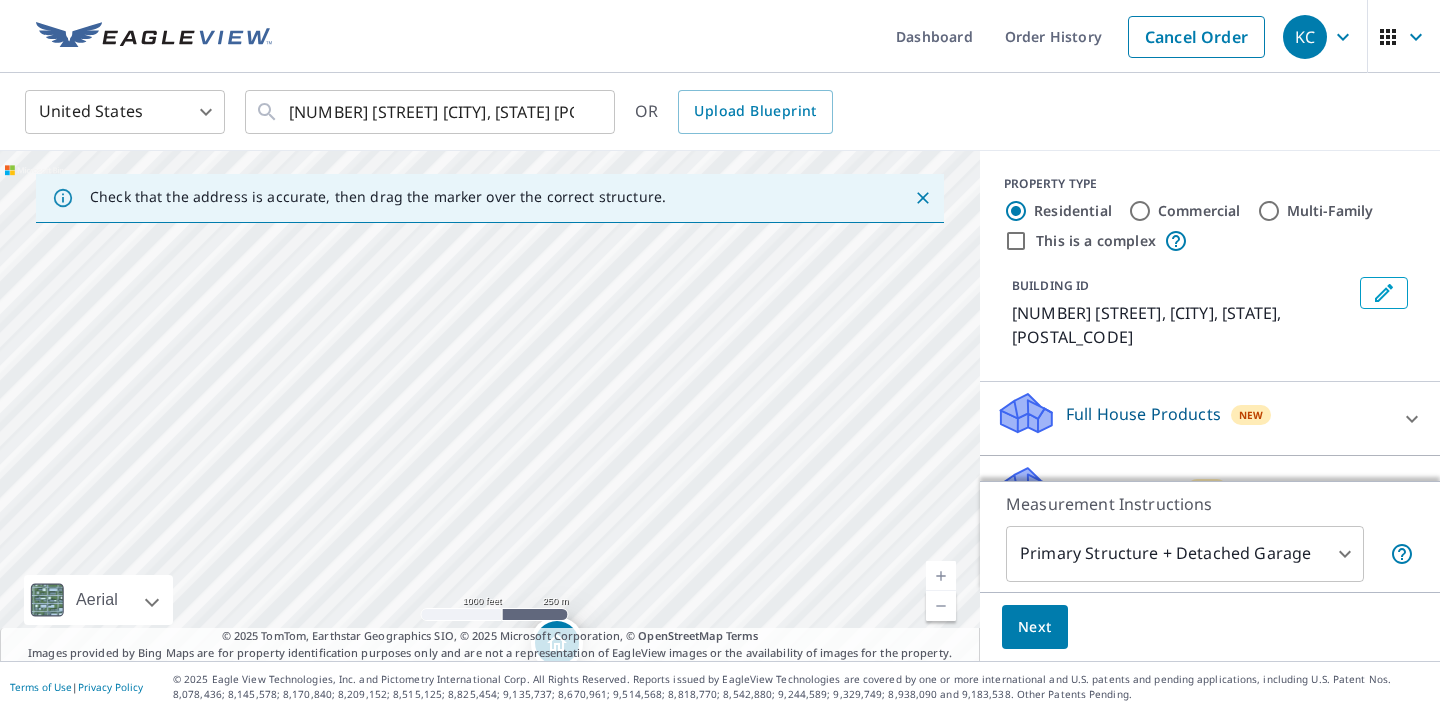 click at bounding box center [941, 576] 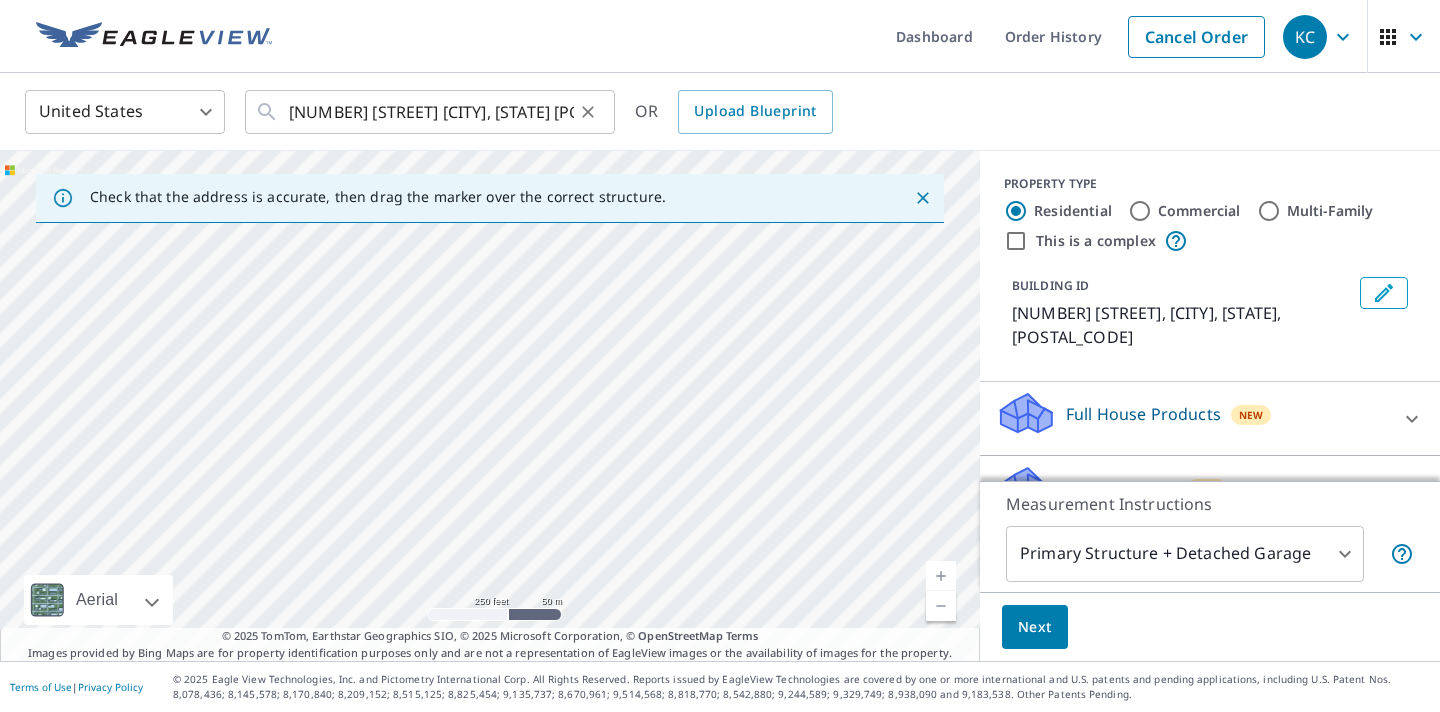 drag, startPoint x: 604, startPoint y: 397, endPoint x: 608, endPoint y: 121, distance: 276.029 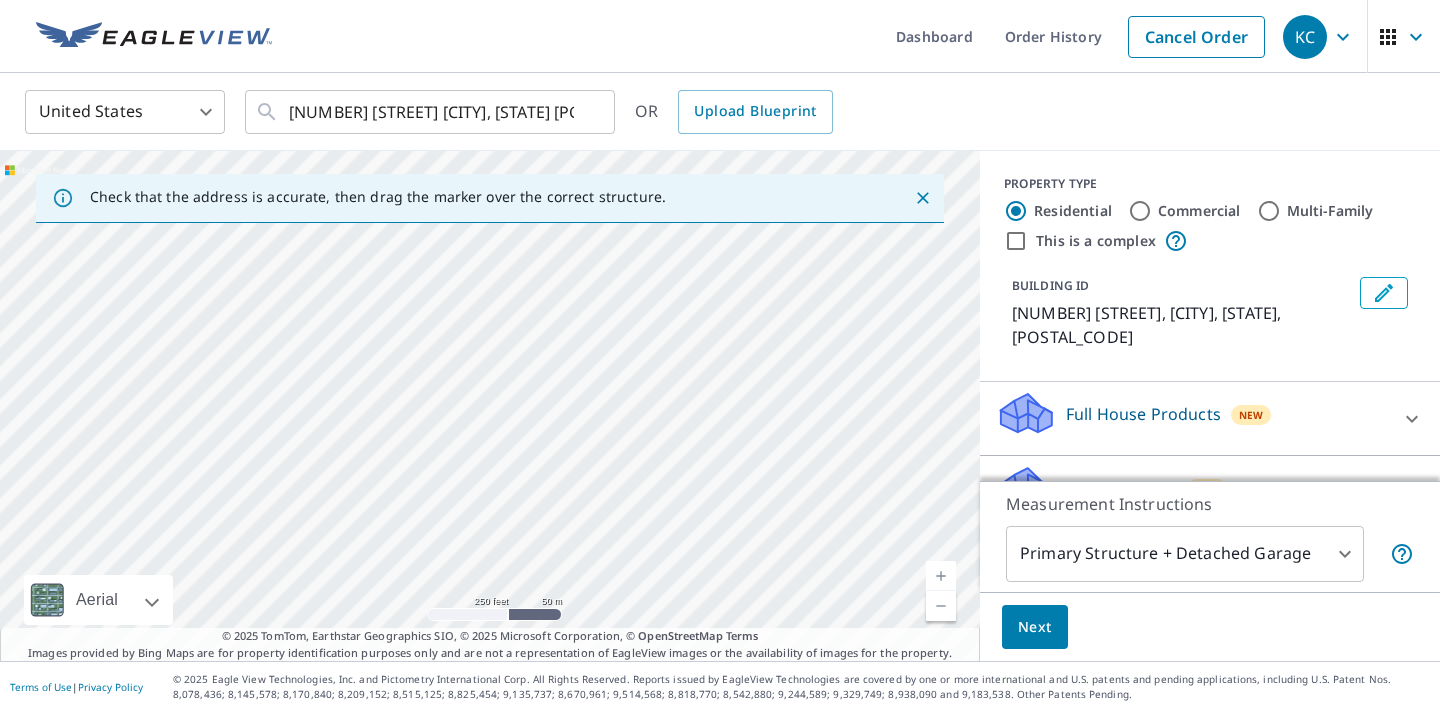 click on "Check that the address is accurate, then drag the marker over the correct structure." at bounding box center [378, 198] 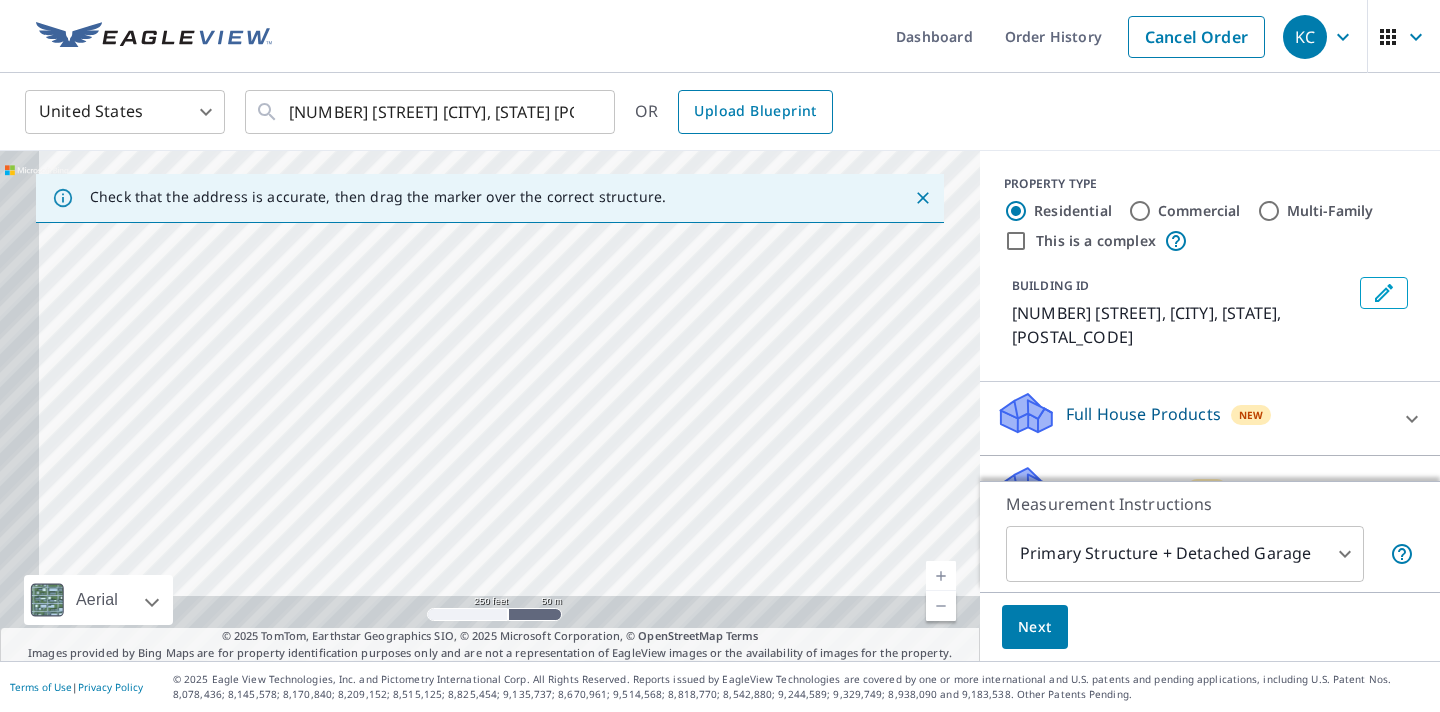 drag, startPoint x: 574, startPoint y: 476, endPoint x: 743, endPoint y: 106, distance: 406.76898 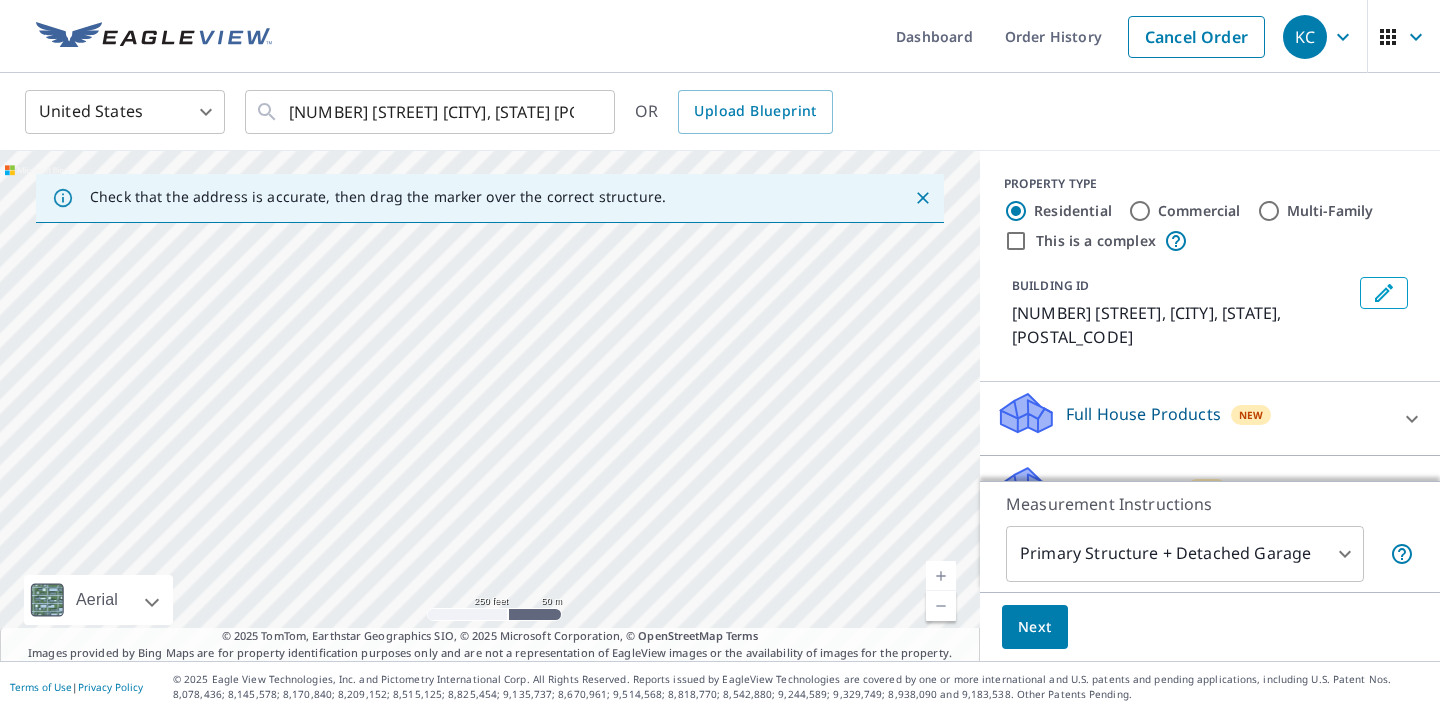 click on "[NUMBER] [STREET] [CITY], [STATE] [POSTAL_CODE]" at bounding box center [490, 406] 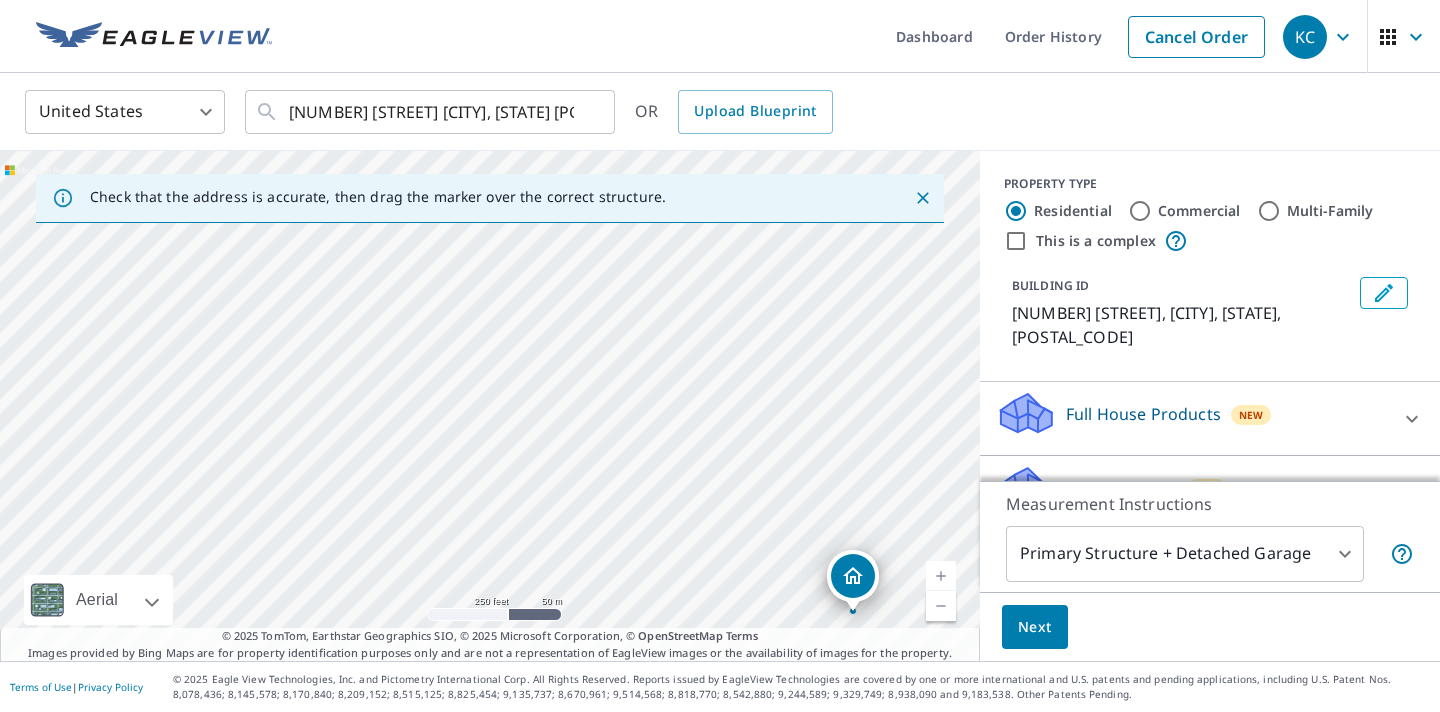 drag, startPoint x: 649, startPoint y: 517, endPoint x: 769, endPoint y: 242, distance: 300.04166 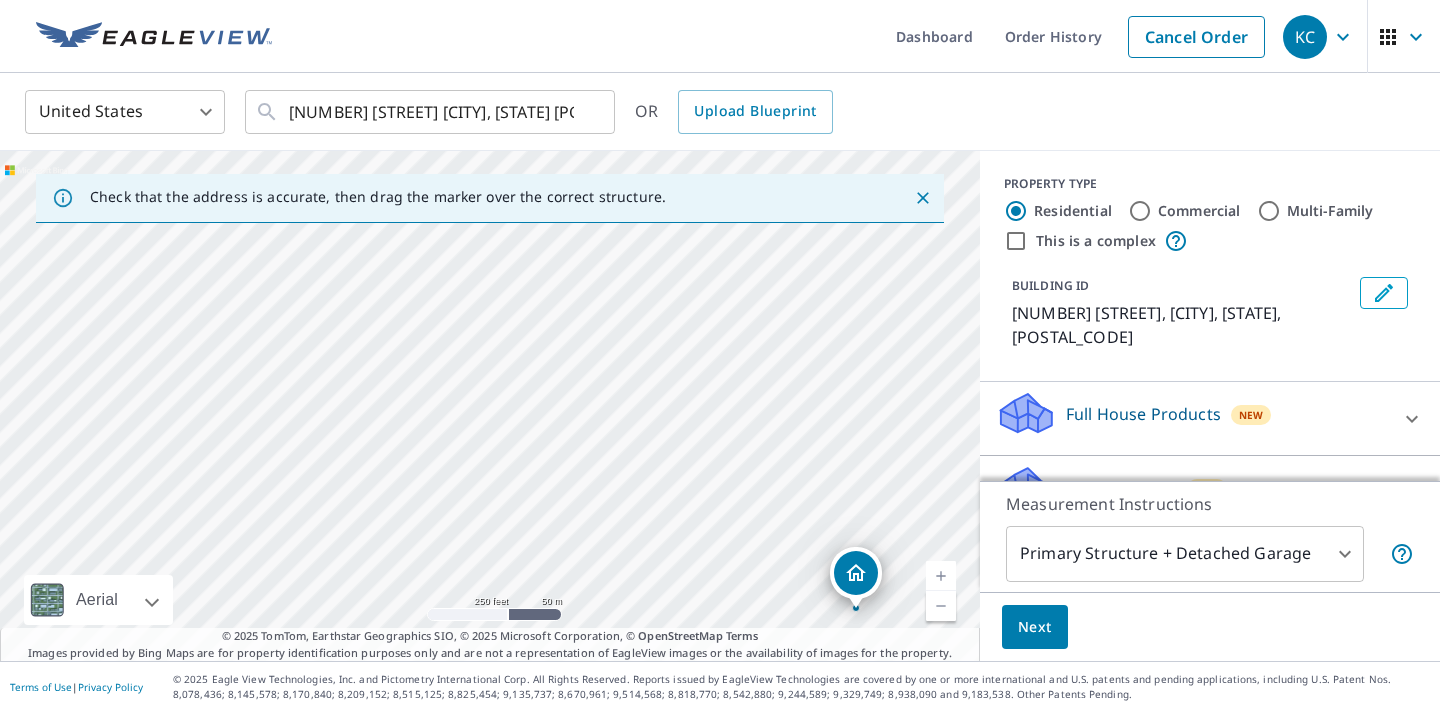 click at bounding box center [941, 576] 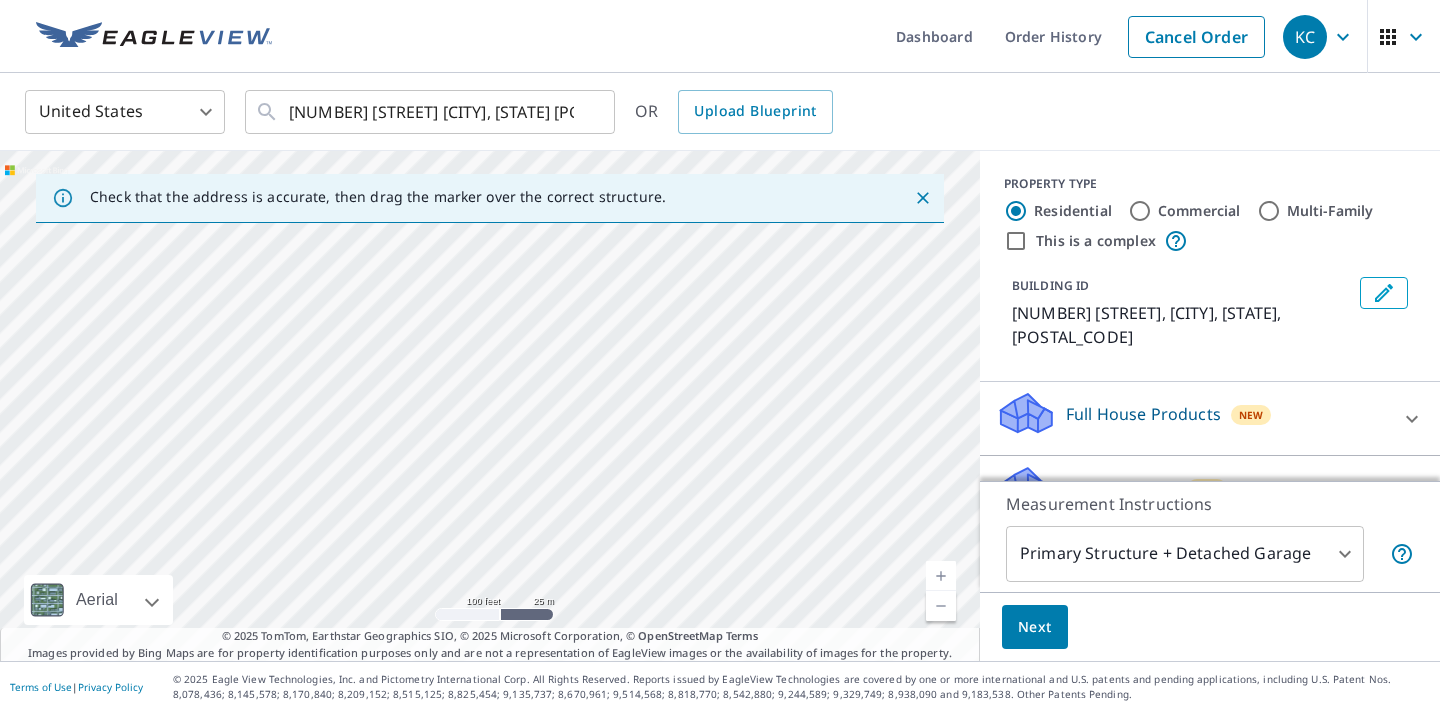 click at bounding box center (941, 576) 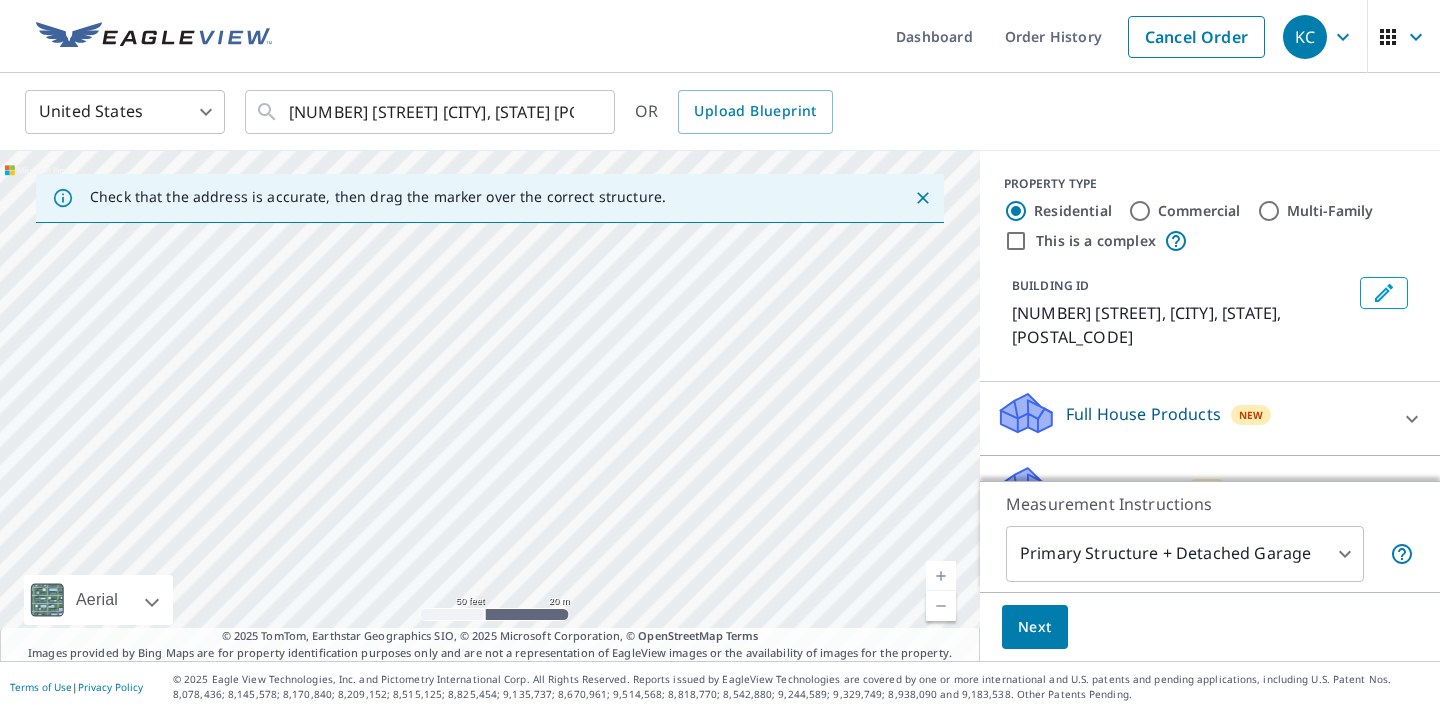 drag, startPoint x: 756, startPoint y: 344, endPoint x: 511, endPoint y: 324, distance: 245.81497 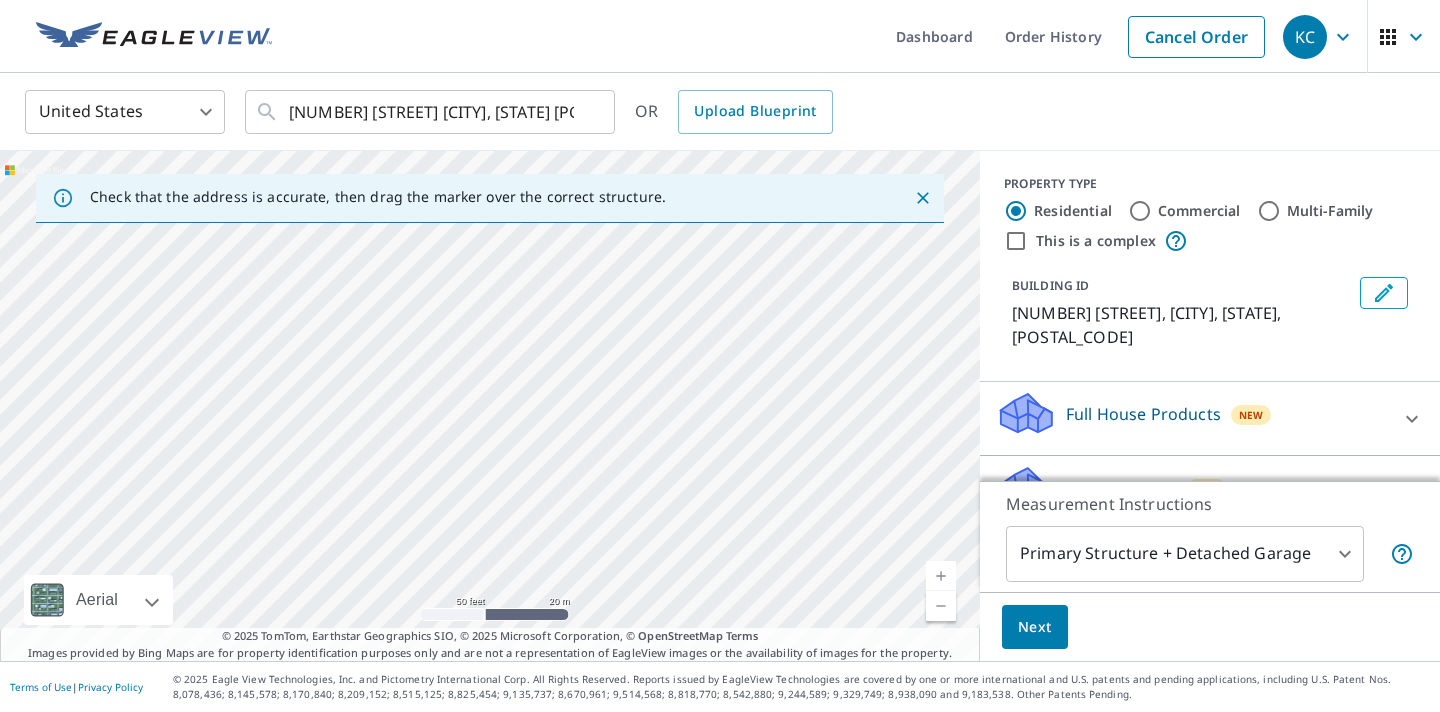 drag, startPoint x: 668, startPoint y: 353, endPoint x: 631, endPoint y: 441, distance: 95.462036 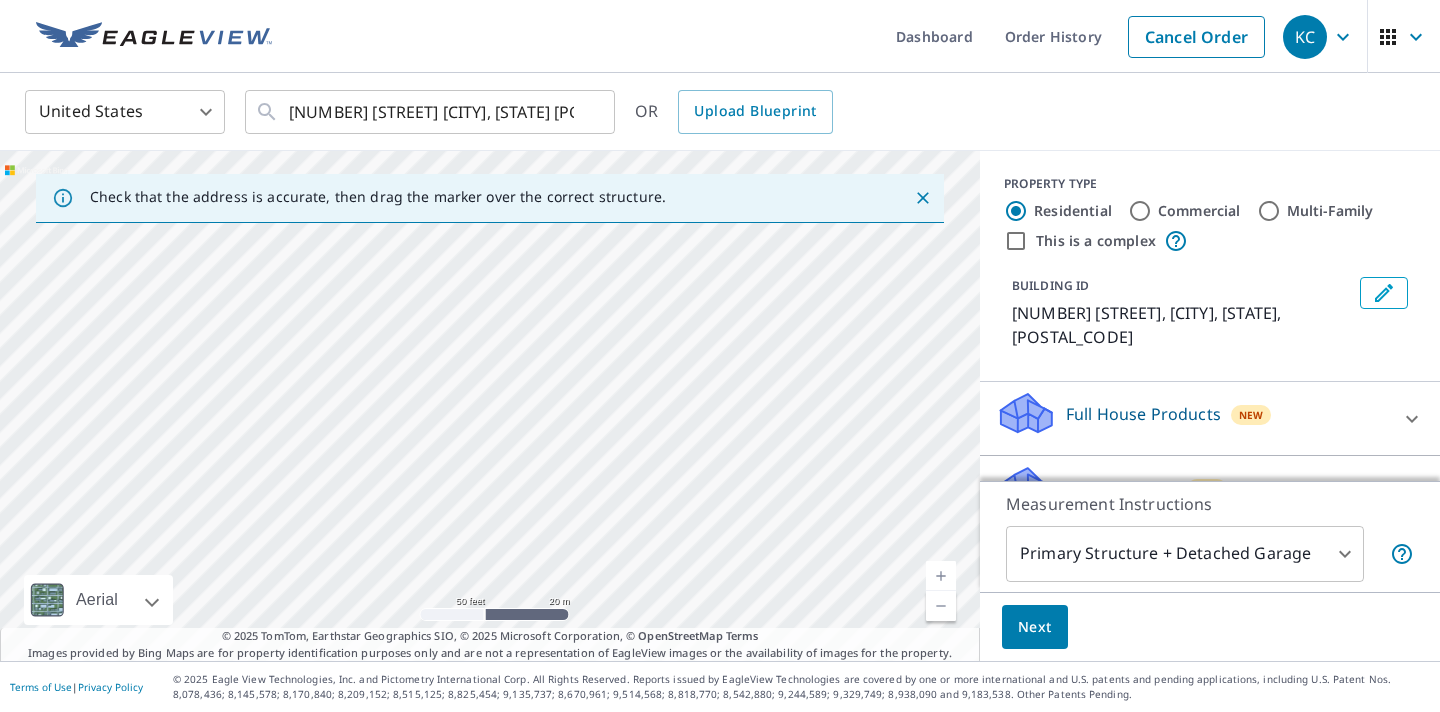 click at bounding box center (941, 606) 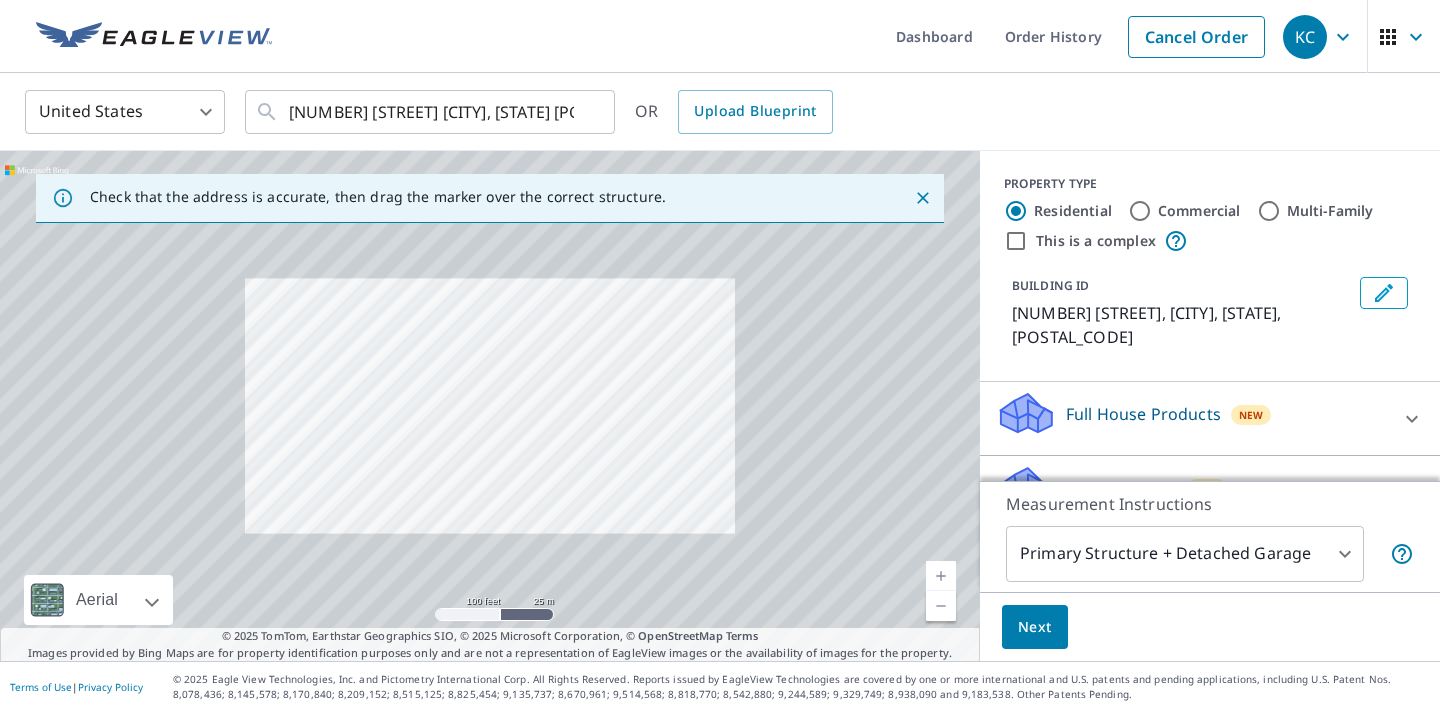 click at bounding box center [941, 606] 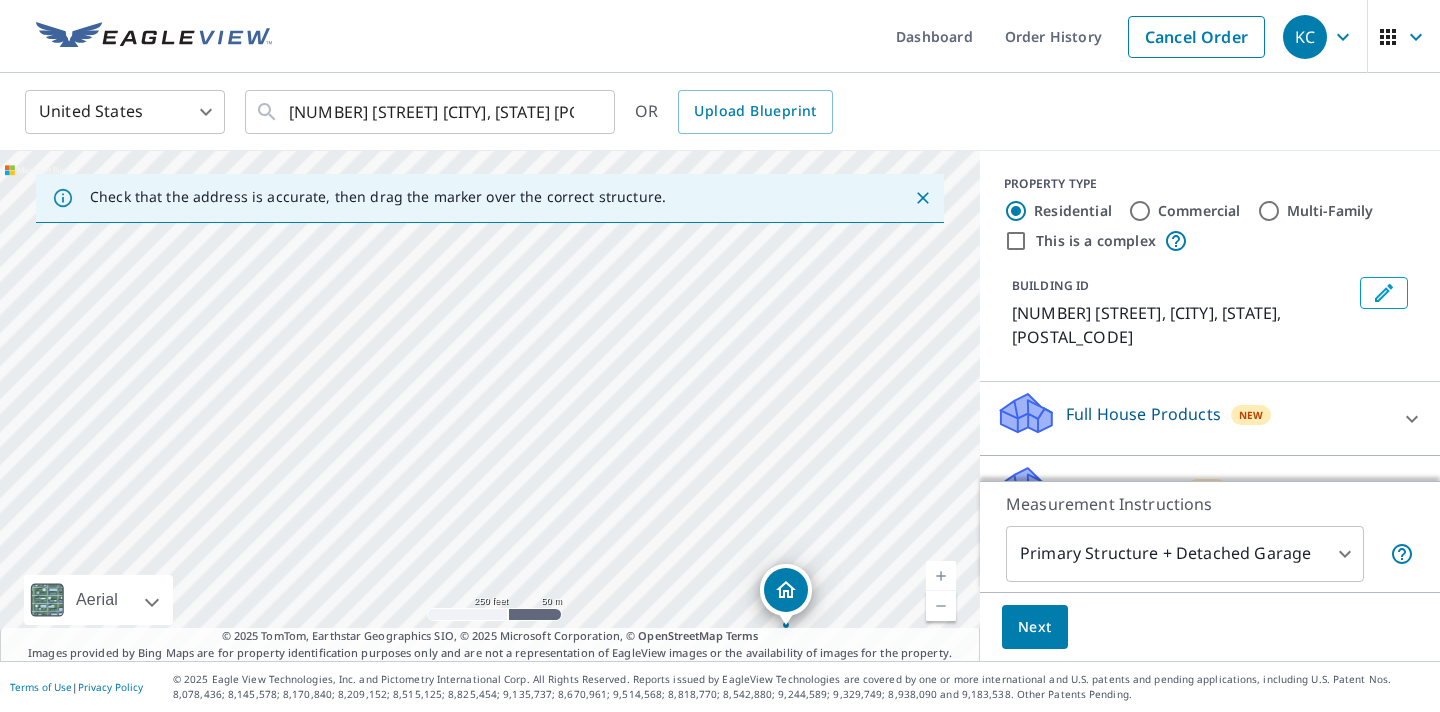 click at bounding box center (941, 606) 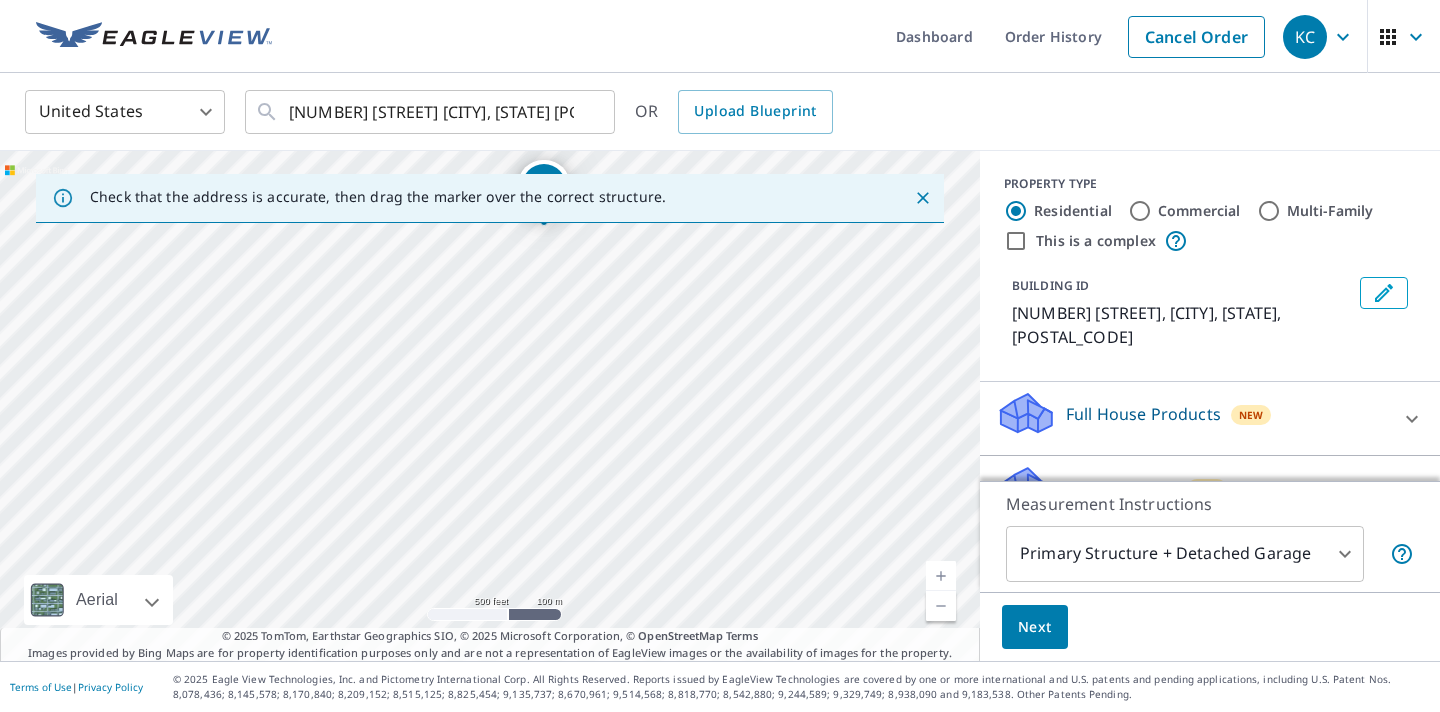 drag, startPoint x: 786, startPoint y: 525, endPoint x: 690, endPoint y: 233, distance: 307.37598 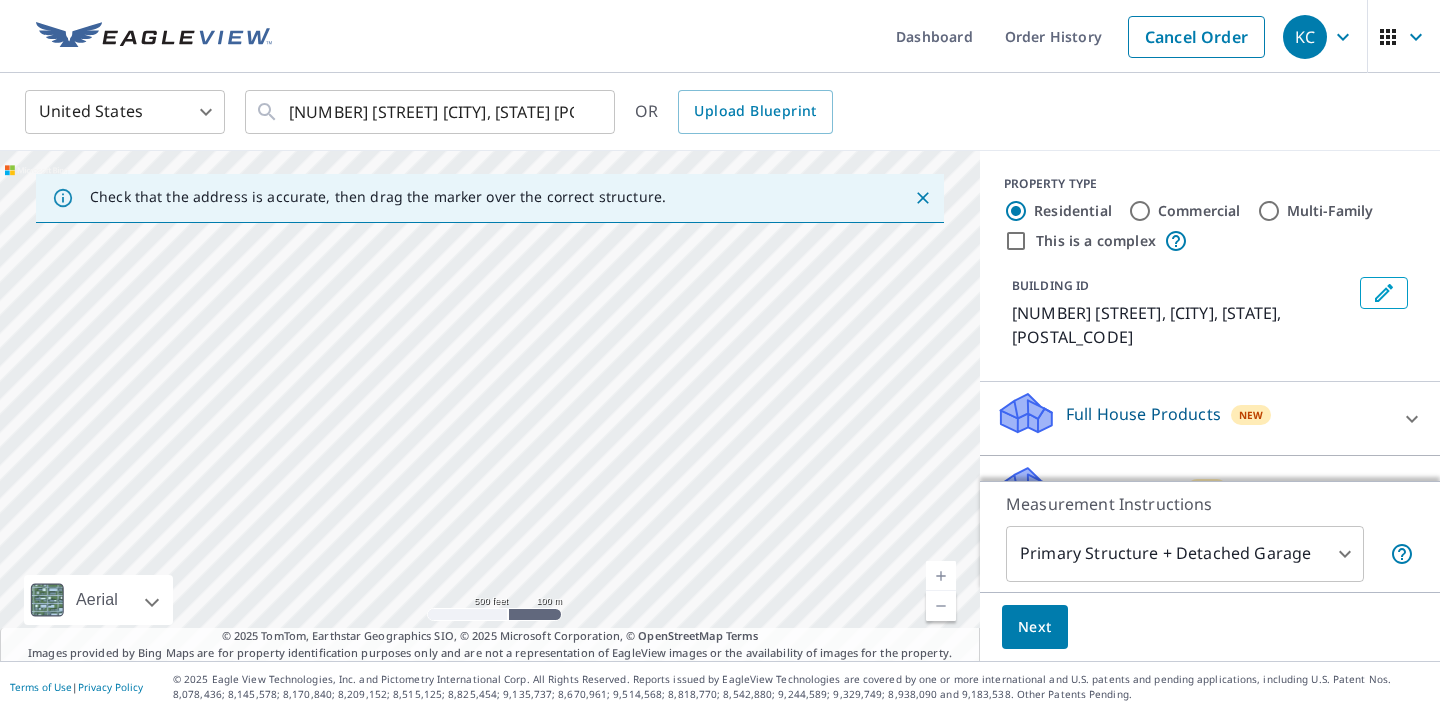drag, startPoint x: 807, startPoint y: 554, endPoint x: 708, endPoint y: 387, distance: 194.13913 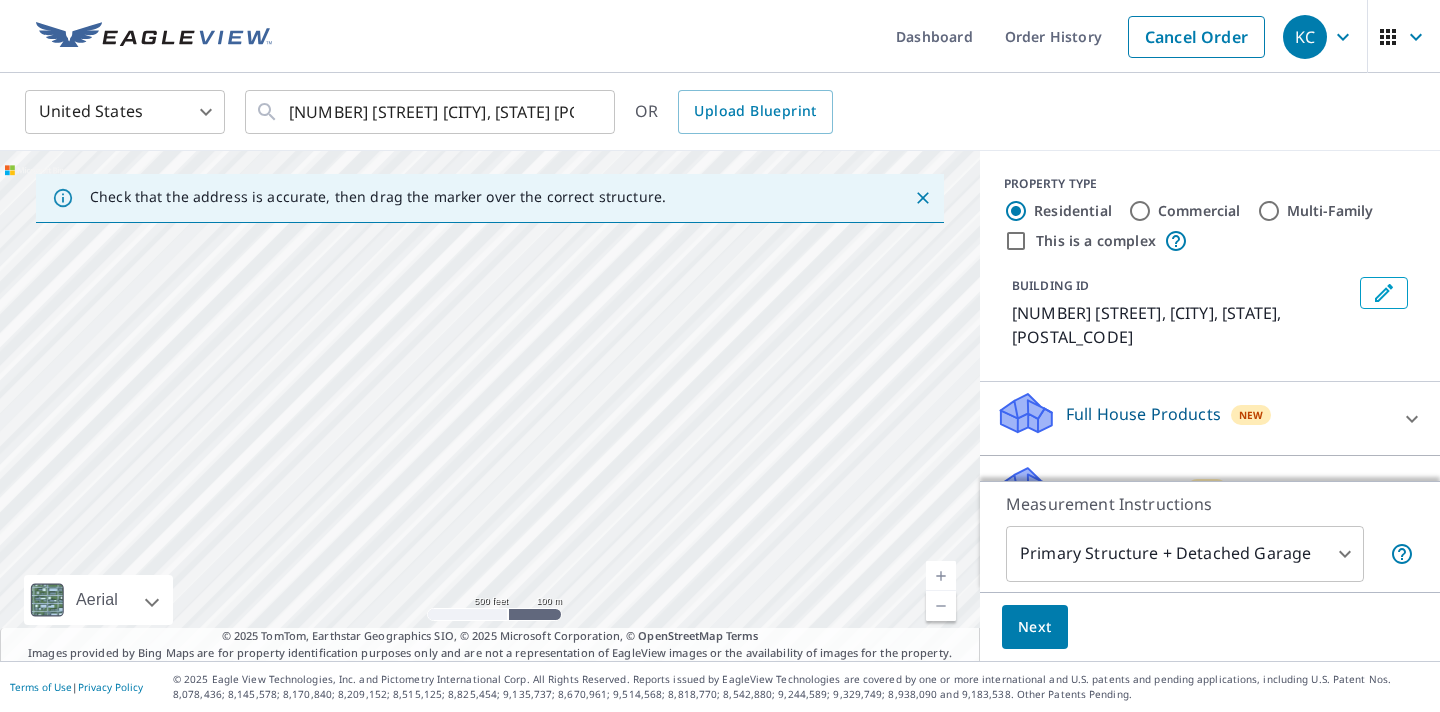click at bounding box center [941, 576] 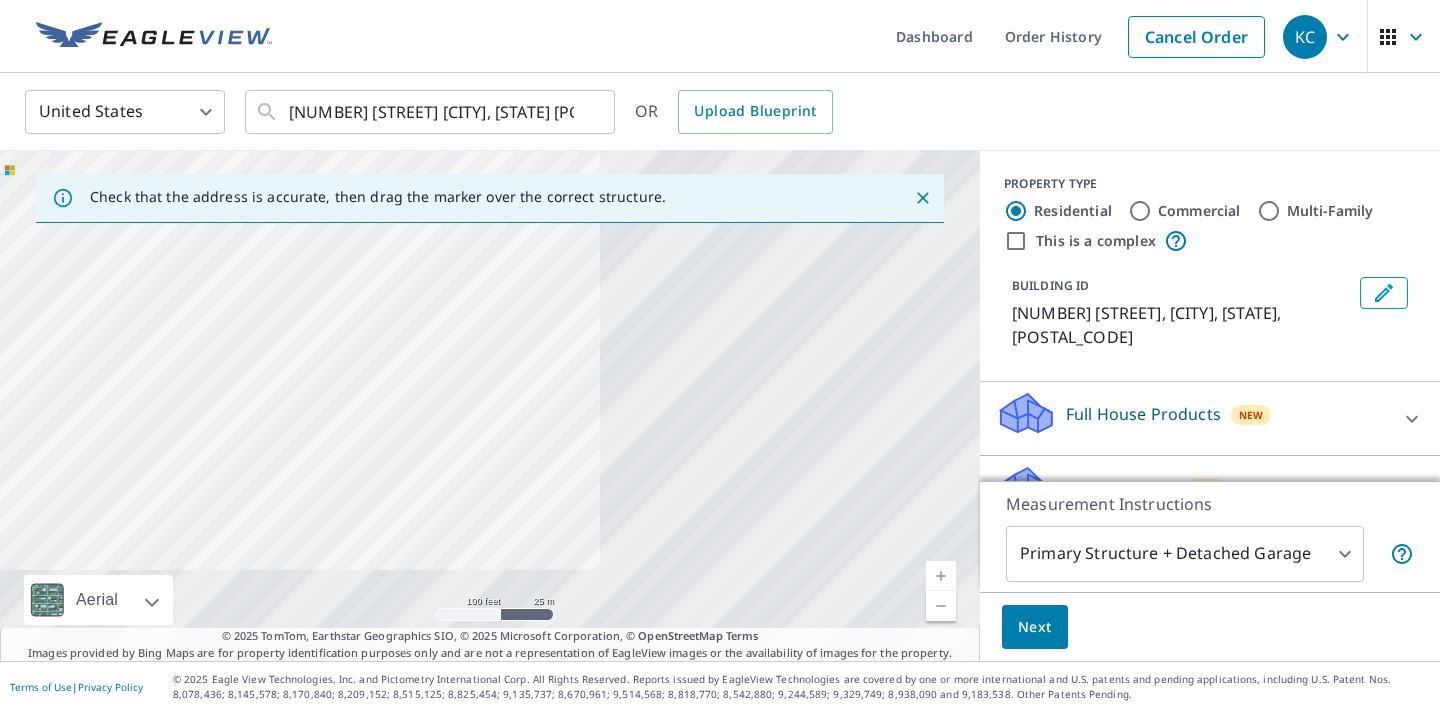 drag, startPoint x: 792, startPoint y: 528, endPoint x: 308, endPoint y: 333, distance: 521.80554 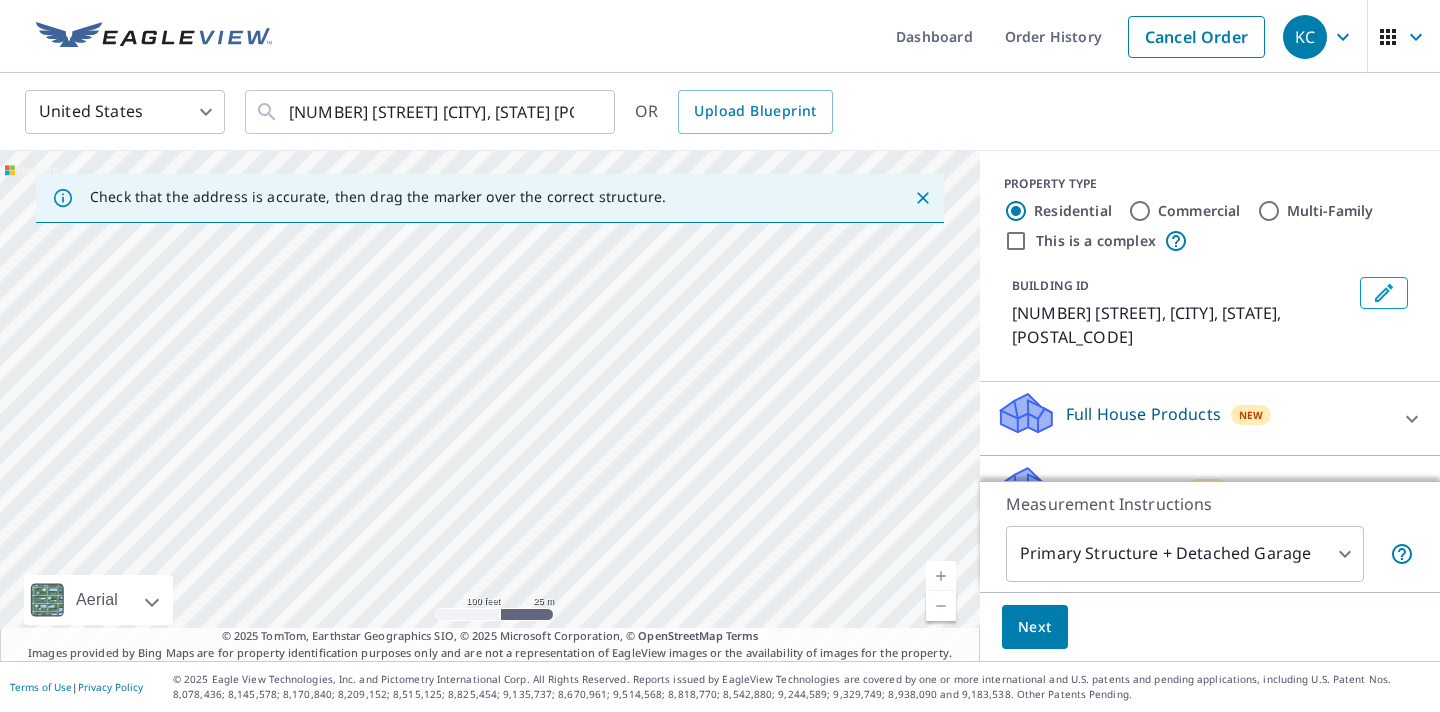 click at bounding box center (941, 606) 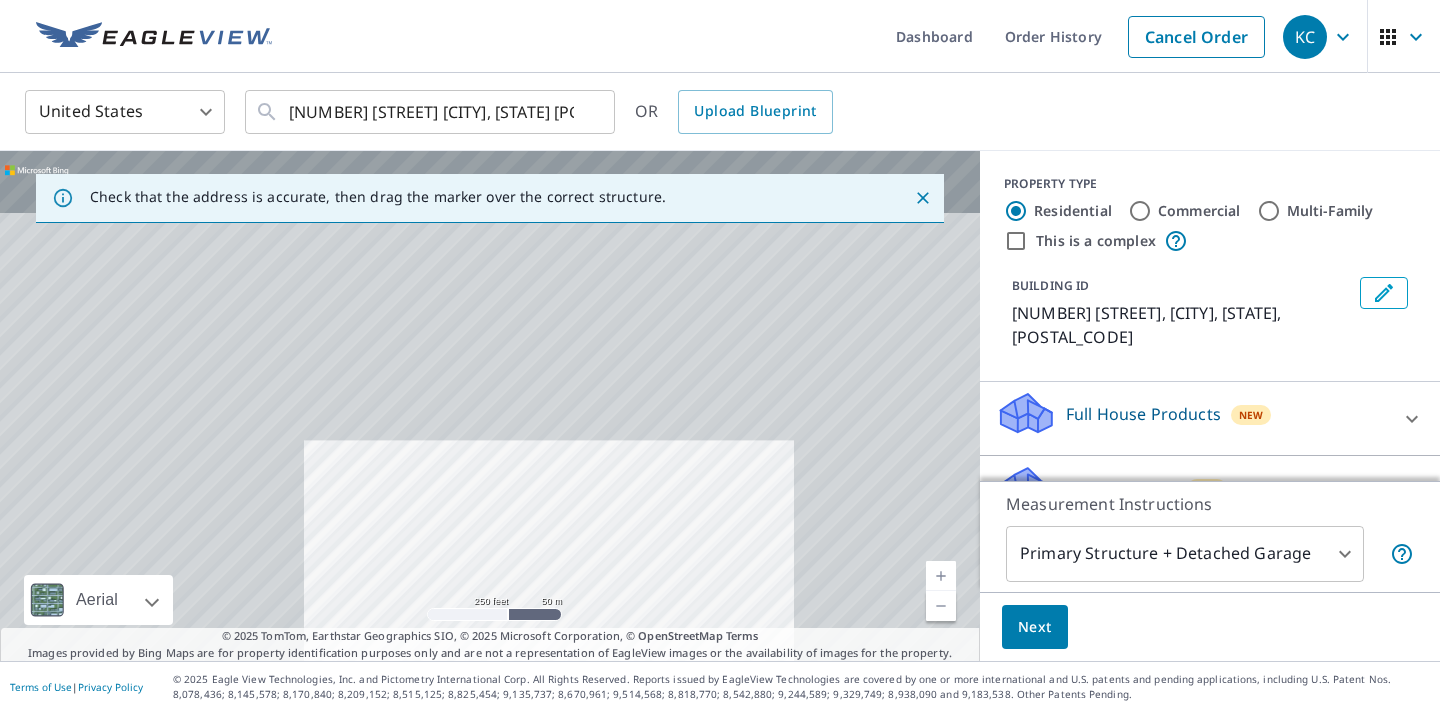 drag, startPoint x: 791, startPoint y: 302, endPoint x: 850, endPoint y: 464, distance: 172.4094 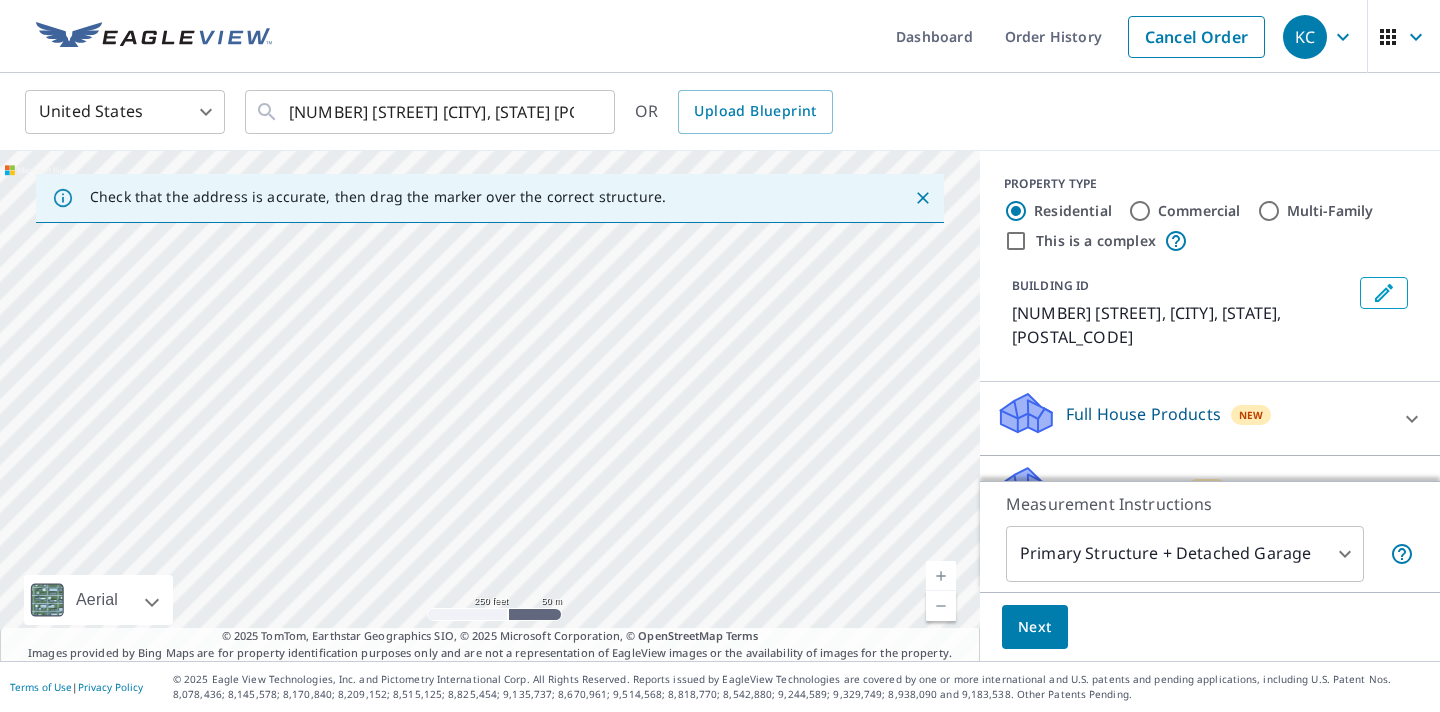 drag, startPoint x: 471, startPoint y: 340, endPoint x: 682, endPoint y: 652, distance: 376.64972 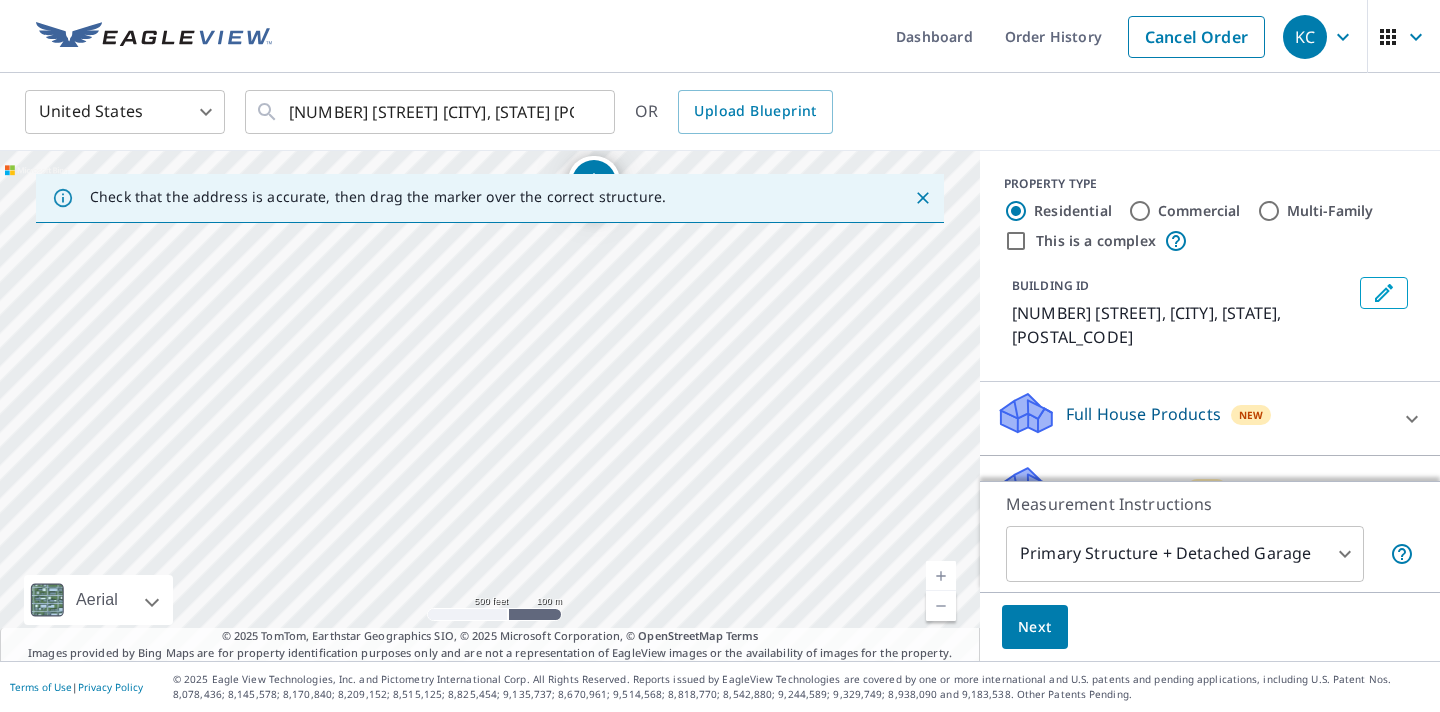 click at bounding box center [941, 606] 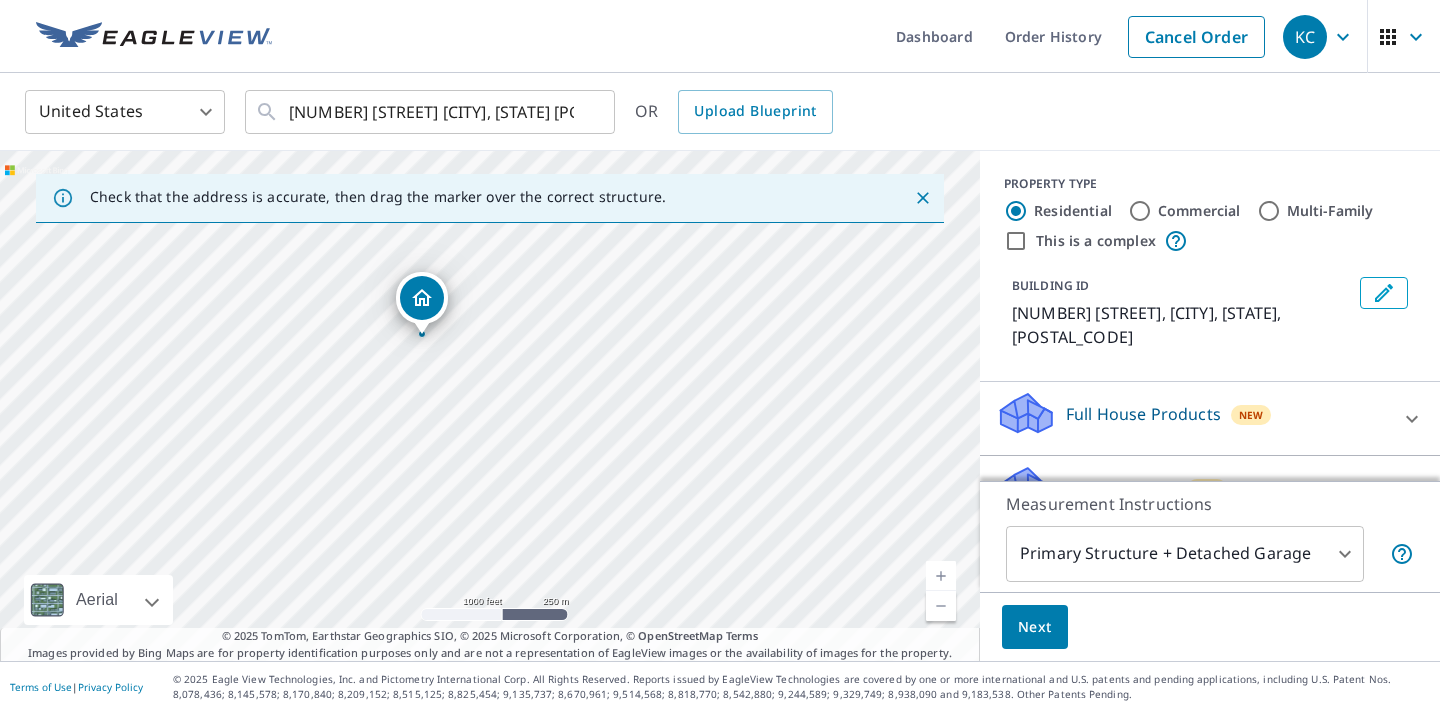 click on "[NUMBER] [STREET] [CITY], [STATE] [POSTAL_CODE]" at bounding box center [490, 406] 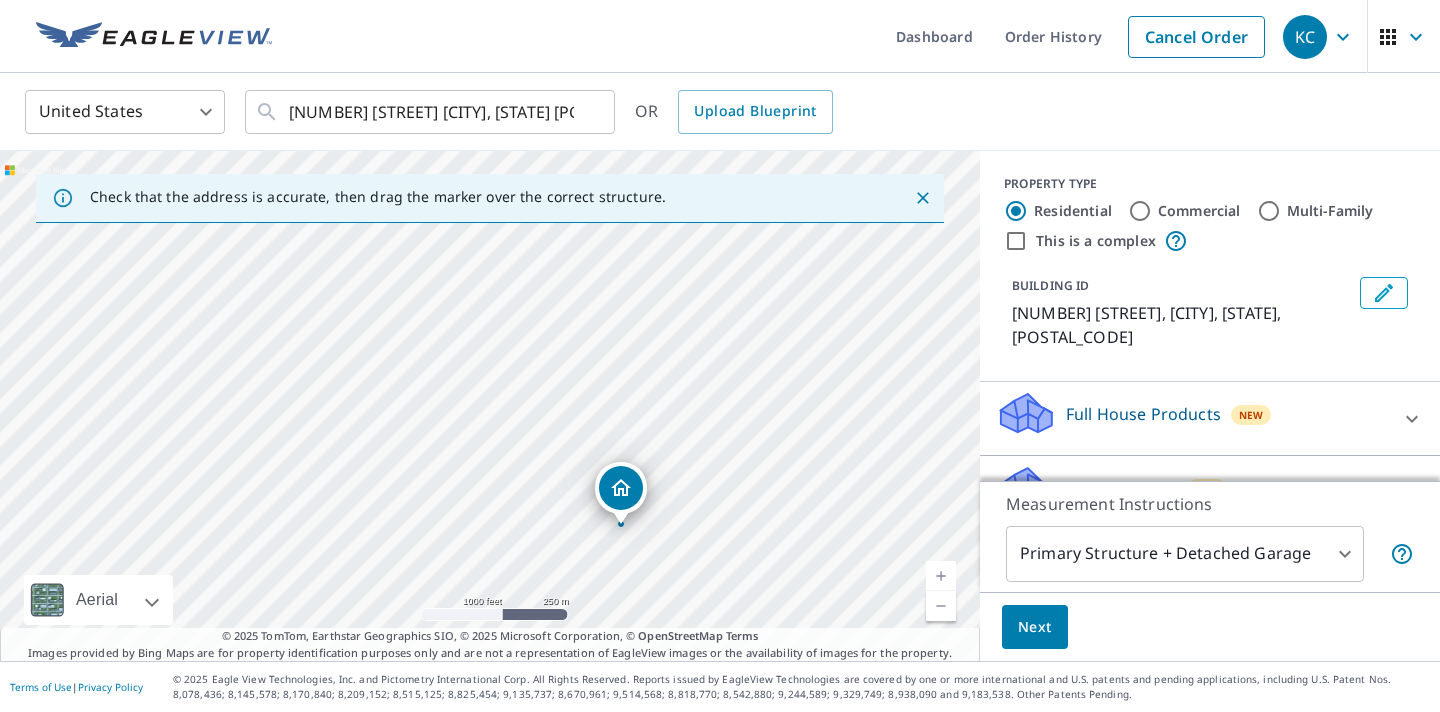 drag, startPoint x: 504, startPoint y: 305, endPoint x: 704, endPoint y: 498, distance: 277.93704 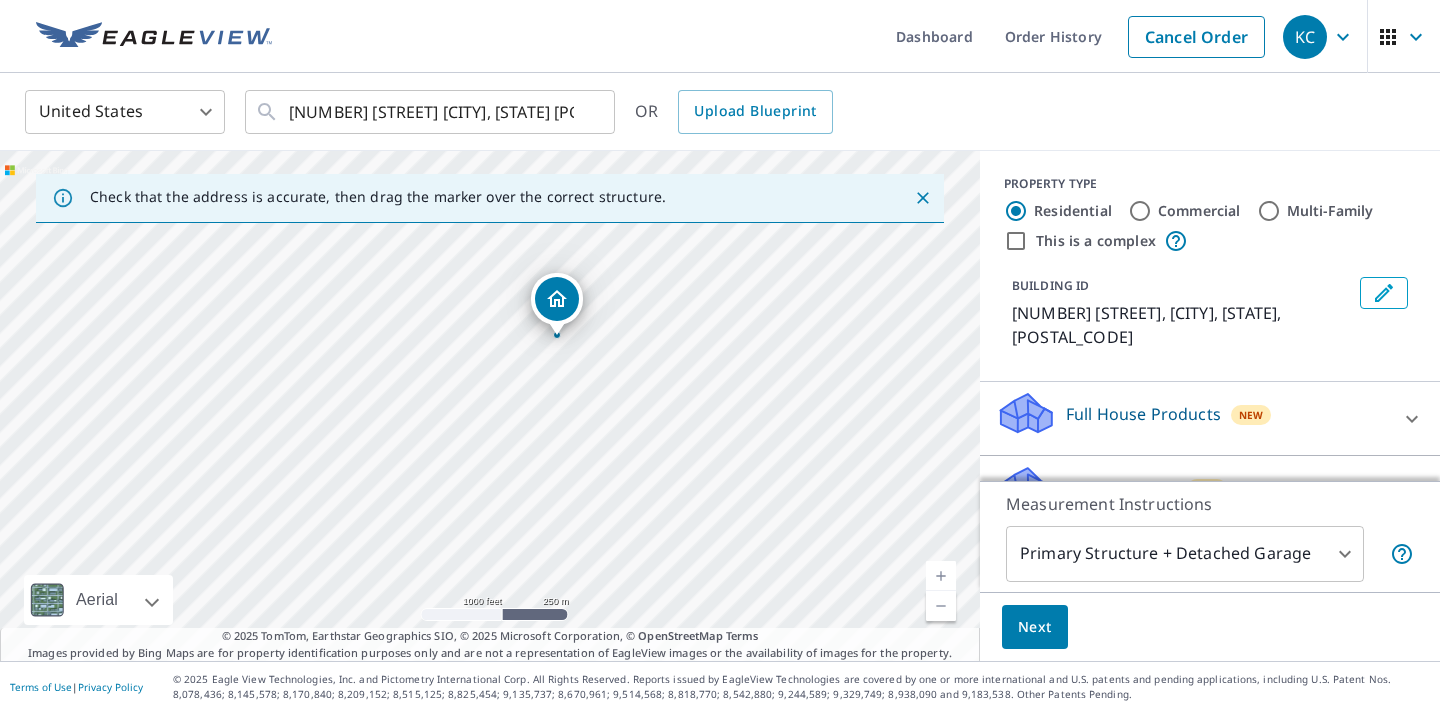drag, startPoint x: 756, startPoint y: 555, endPoint x: 690, endPoint y: 360, distance: 205.86646 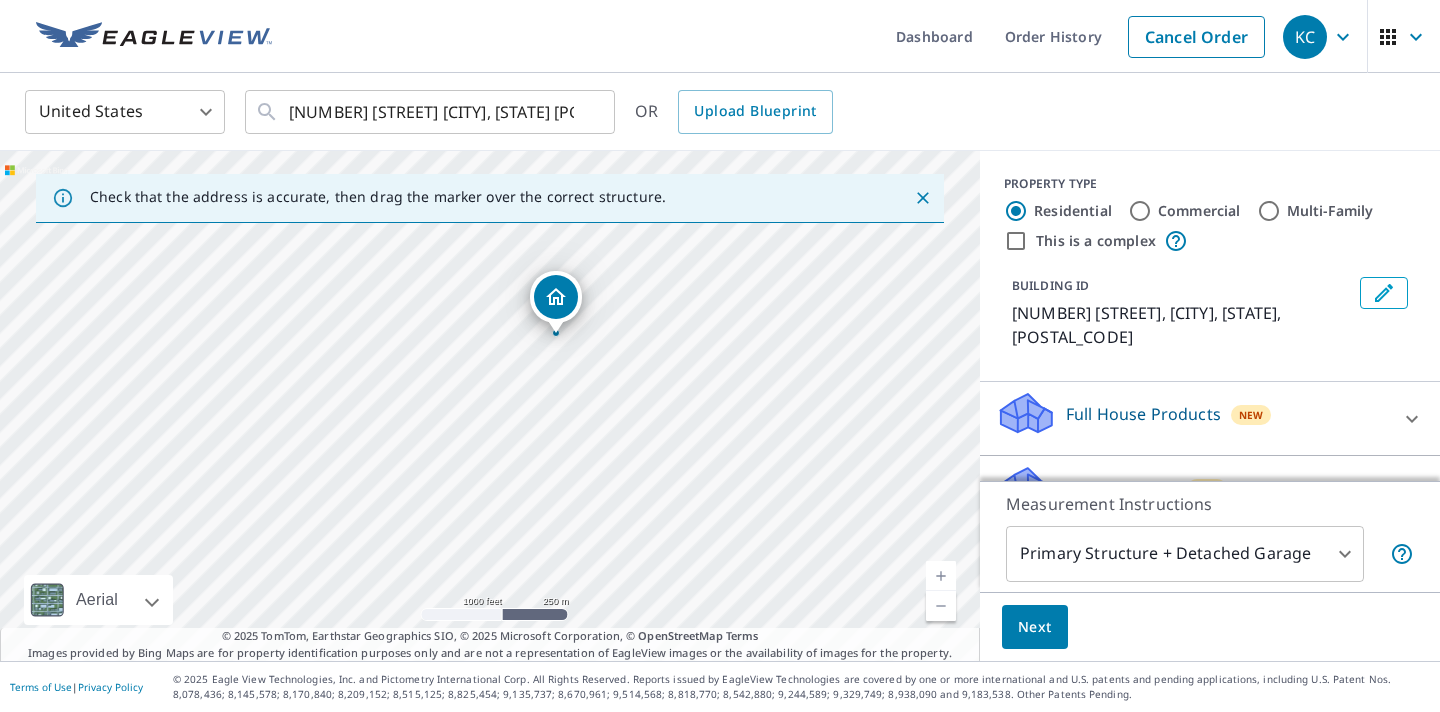 click at bounding box center [941, 576] 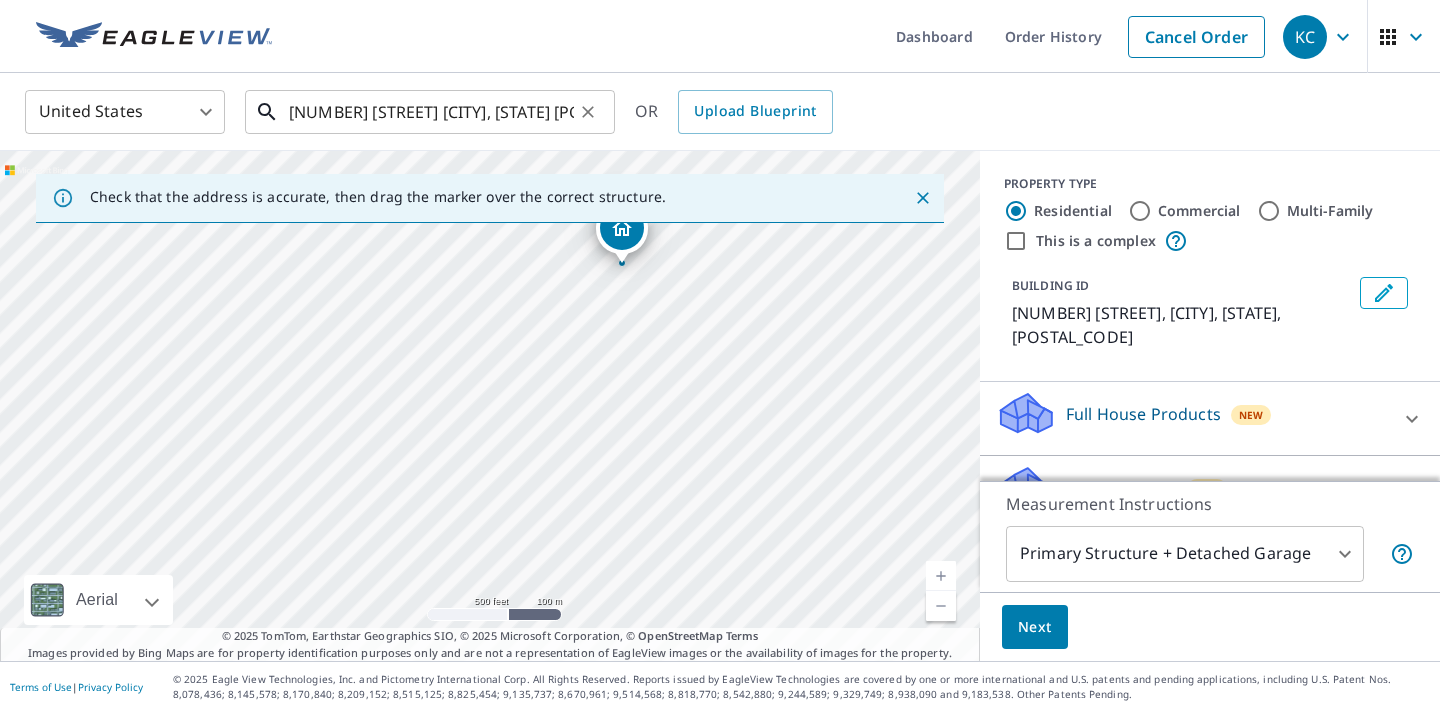 click on "[NUMBER] [STREET] [CITY], [STATE] [POSTAL_CODE]" at bounding box center (431, 112) 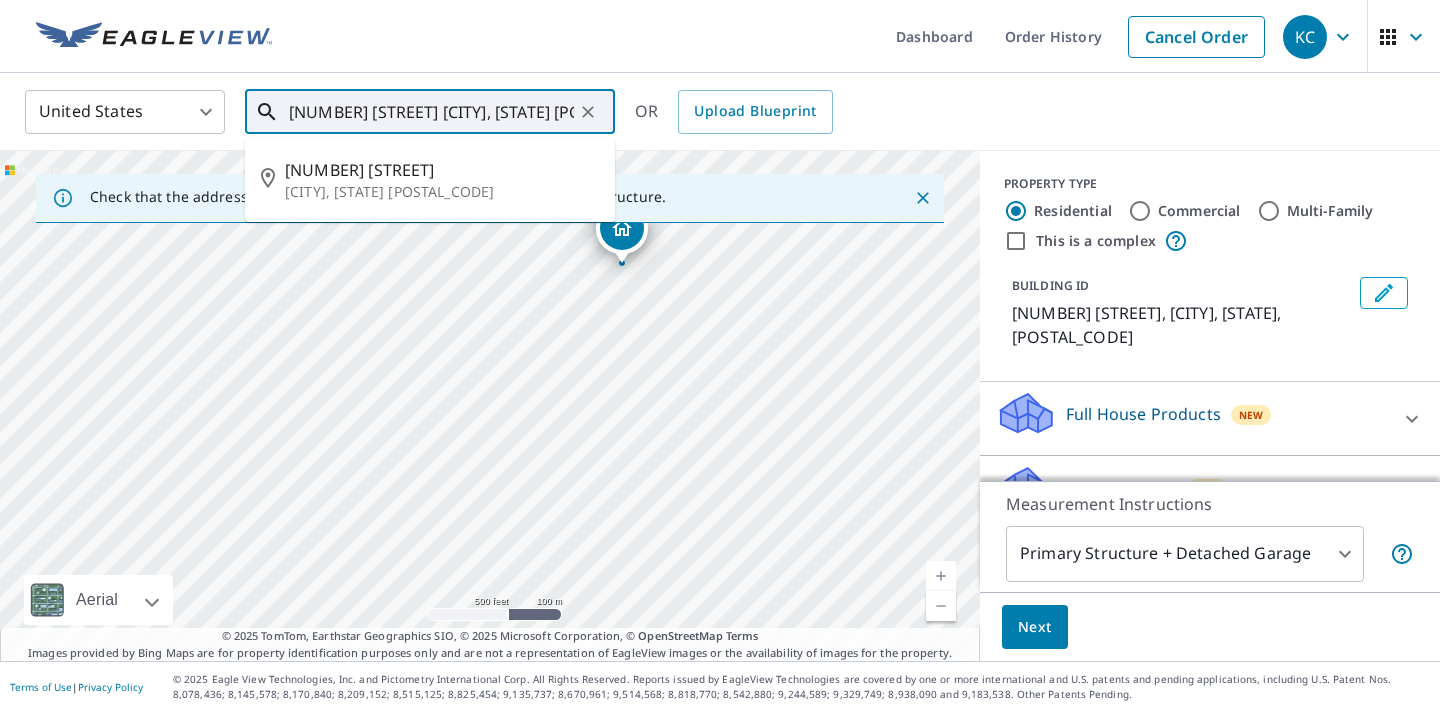 click on "[NUMBER] [STREET] [CITY], [STATE] [POSTAL_CODE]" at bounding box center (431, 112) 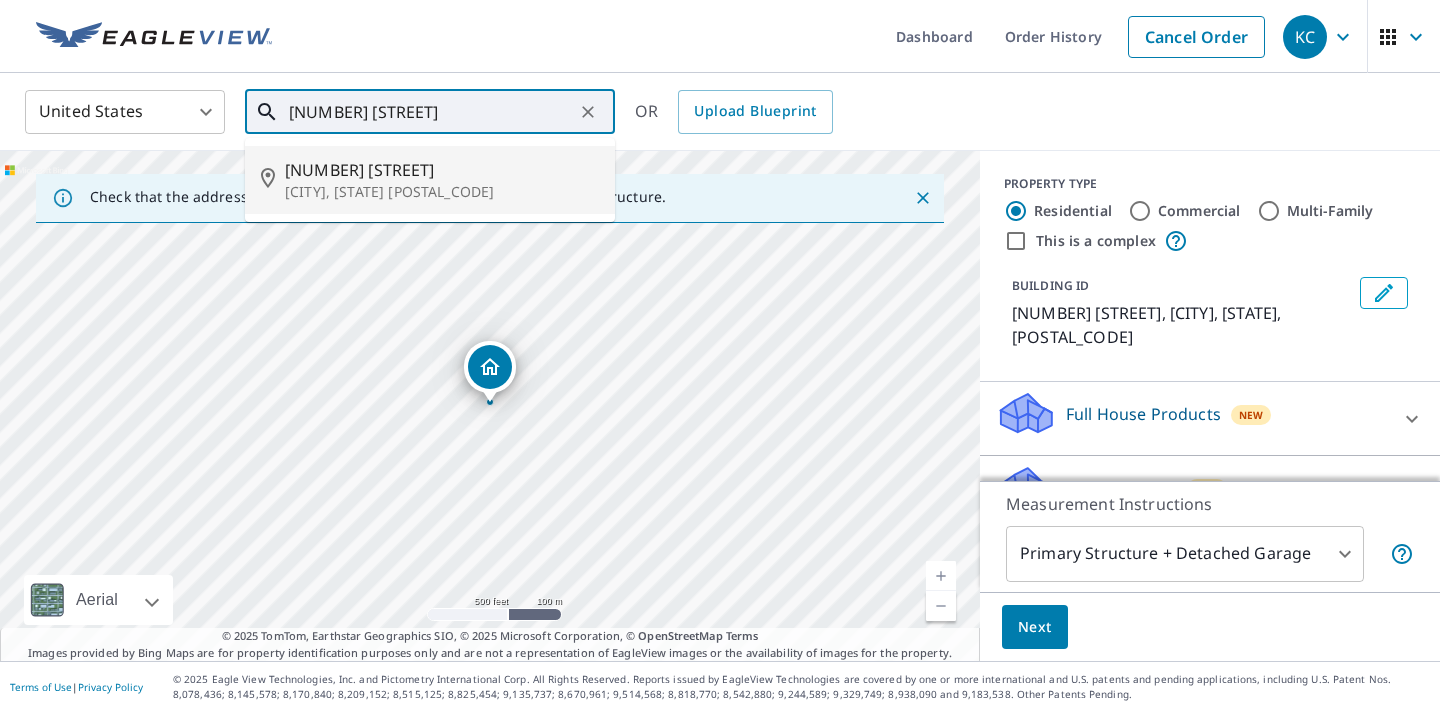 click on "[CITY], [STATE] [POSTAL_CODE]" at bounding box center [442, 192] 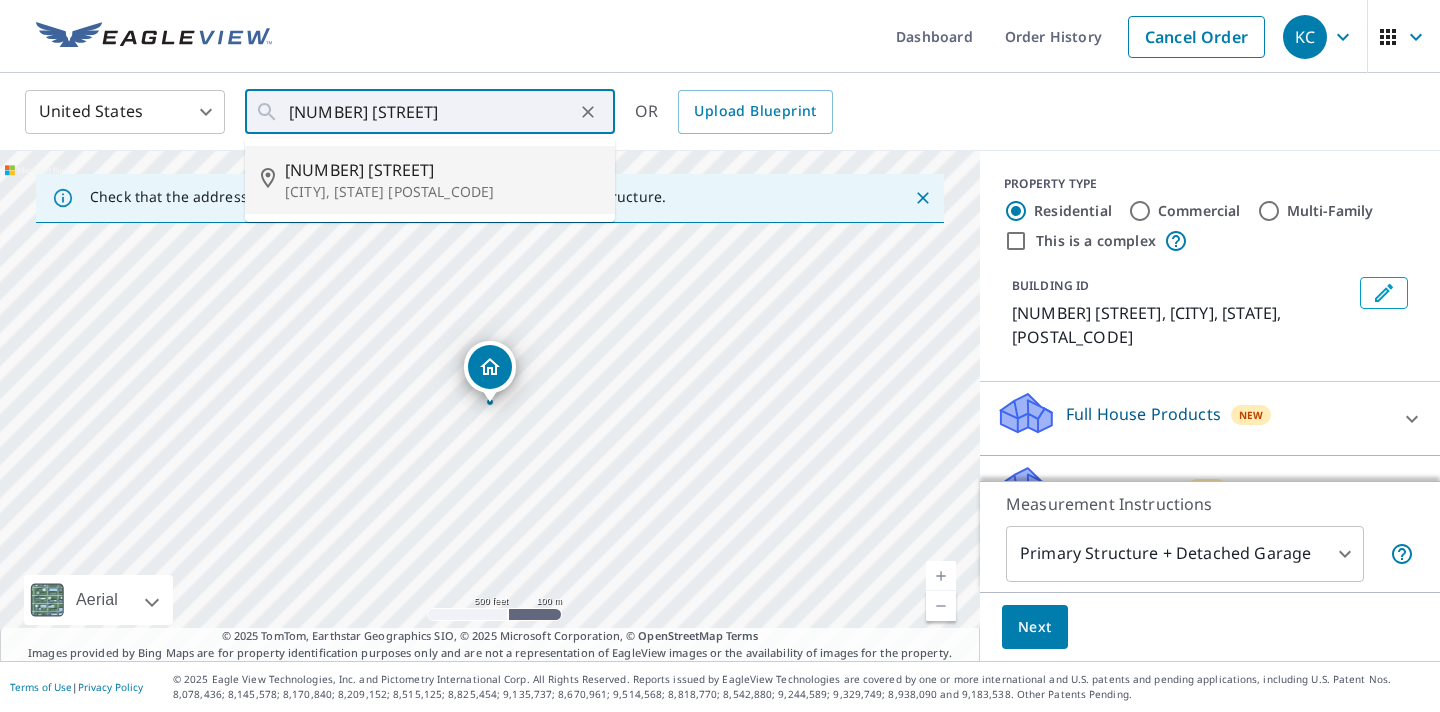 type on "[NUMBER] [STREET] [CITY], [STATE] [POSTAL_CODE]" 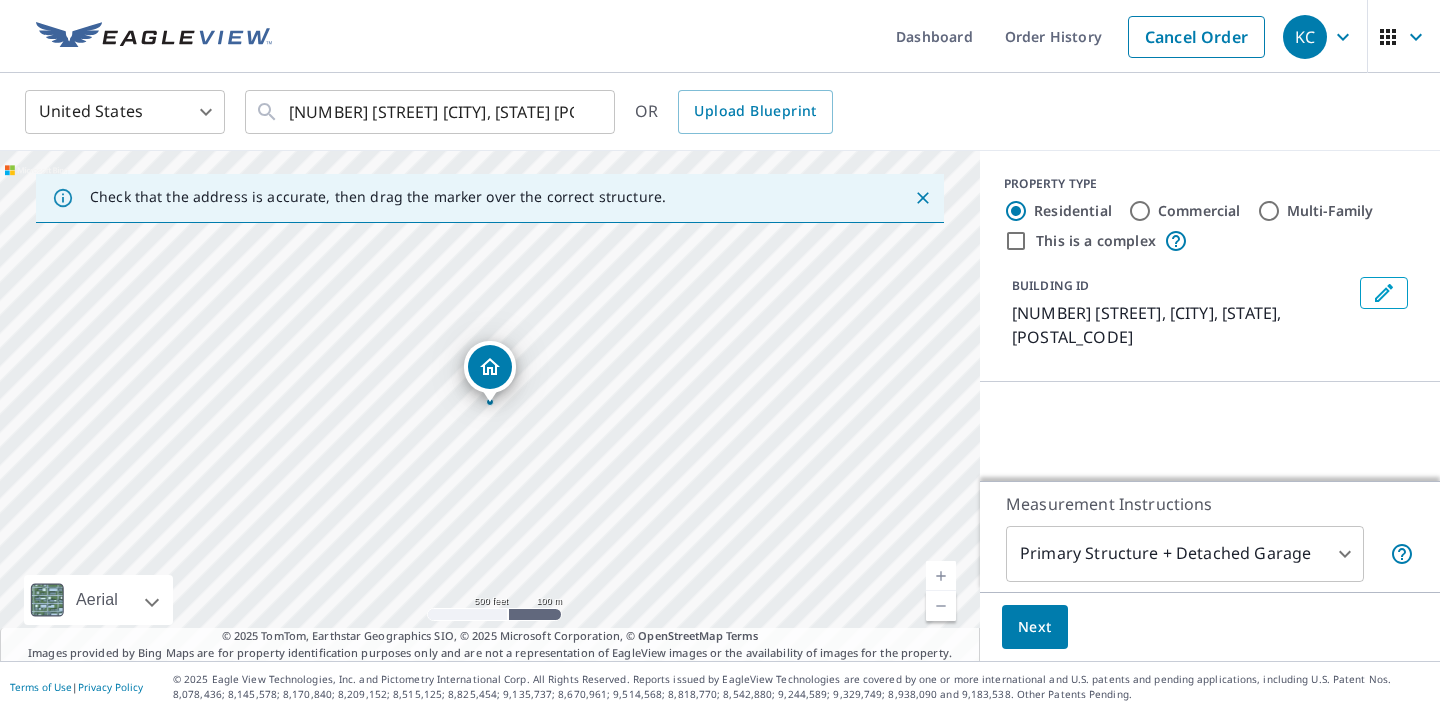 click at bounding box center [941, 576] 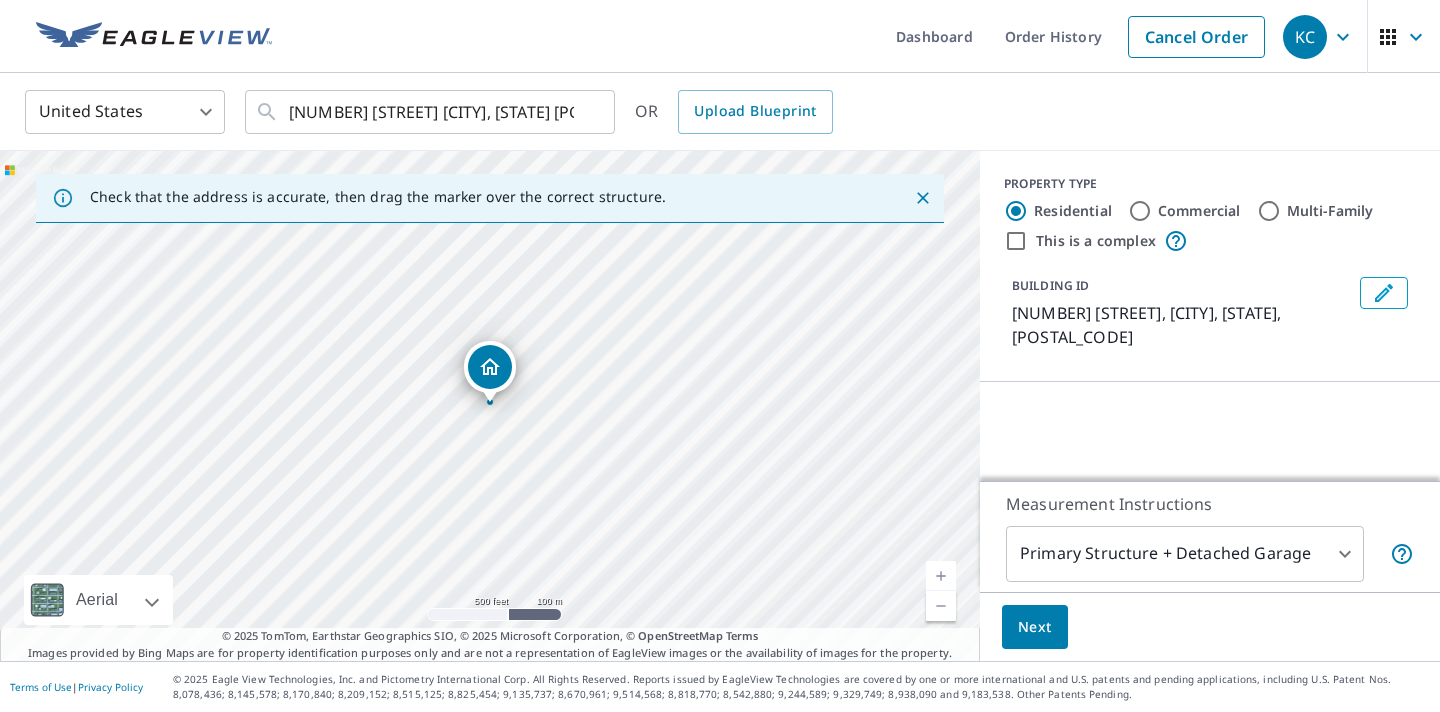 click at bounding box center (941, 576) 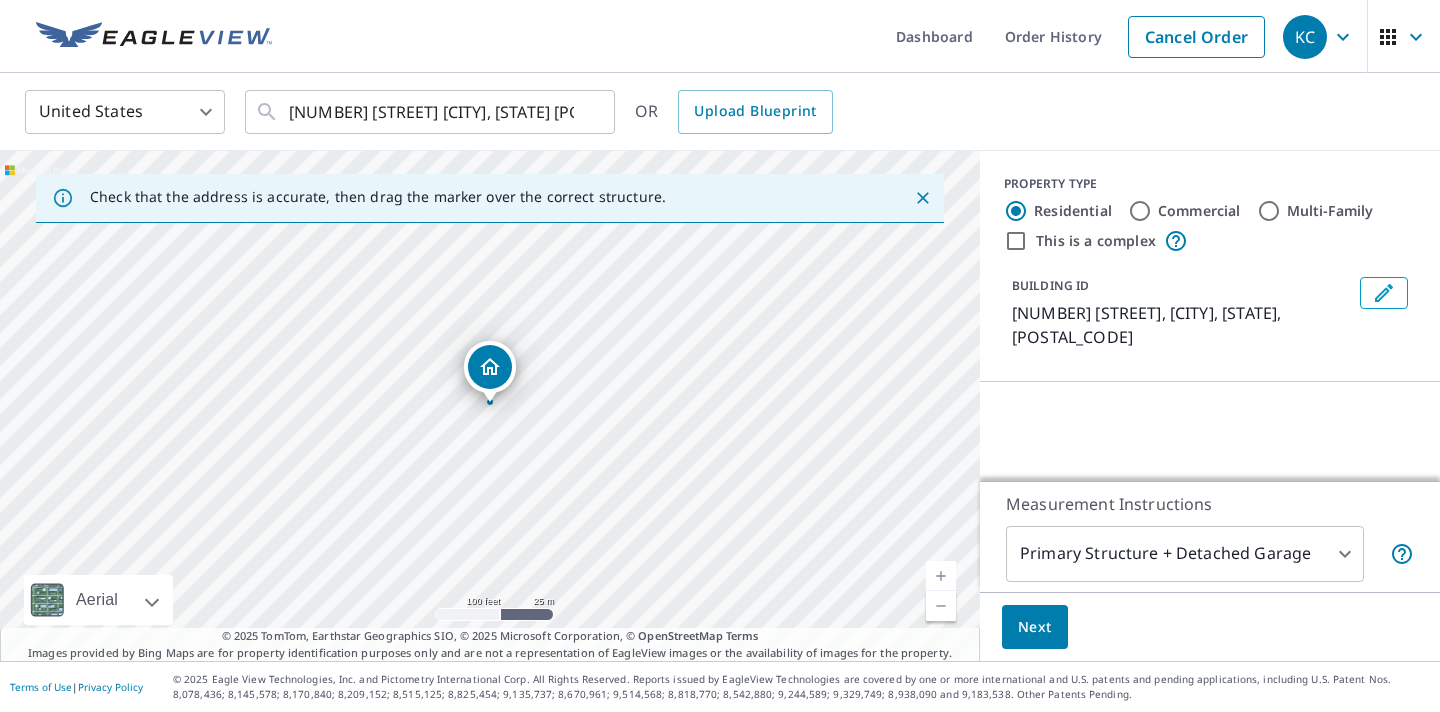 click at bounding box center (941, 576) 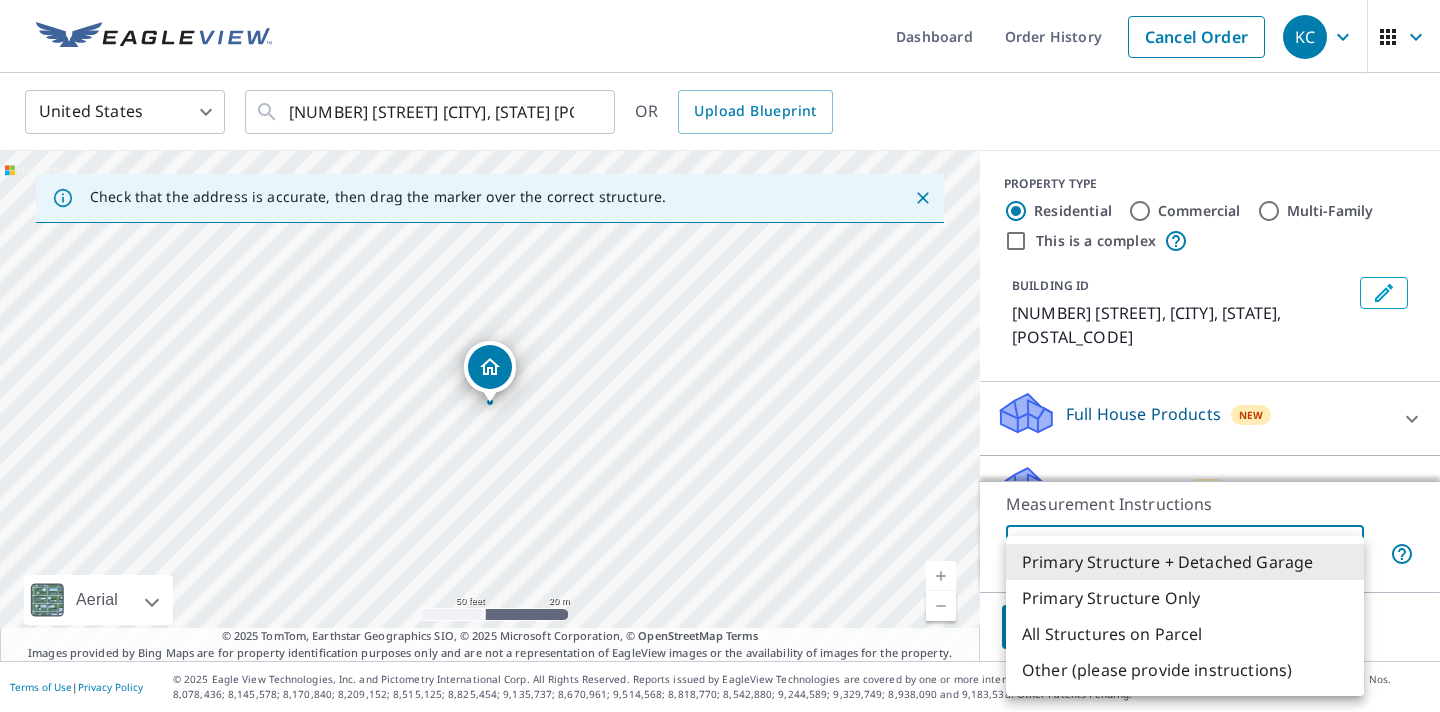 click on "KC KC
Dashboard Order History Cancel Order KC United States US ​ [NUMBER] [STREET] [CITY], [STATE] [POSTAL_CODE] ​ OR Upload Blueprint Check that the address is accurate, then drag the marker over the correct structure. [NUMBER] [STREET] [CITY], [STATE] [POSTAL_CODE] Aerial Road A standard road map Aerial A detailed look from above Labels Labels 50 feet 20 m © 2025 TomTom, © Vexcel Imaging, © 2025 Microsoft Corporation,  © OpenStreetMap Terms © 2025 TomTom, Earthstar Geographics SIO, © 2025 Microsoft Corporation, ©   OpenStreetMap   Terms Images provided by Bing Maps are for property identification purposes only and are not a representation of EagleView images or the availability of images for the property. PROPERTY TYPE Residential Commercial Multi-Family This is a complex BUILDING ID [NUMBER] [STREET], [CITY], [STATE], [POSTAL_CODE] Full House Products New Full House™ Roof Products New Premium Gutter Bid Perfect™ Solar Products New Inform Essentials+ Inform Advanced TrueDesign for Sales Walls Products" at bounding box center (720, 356) 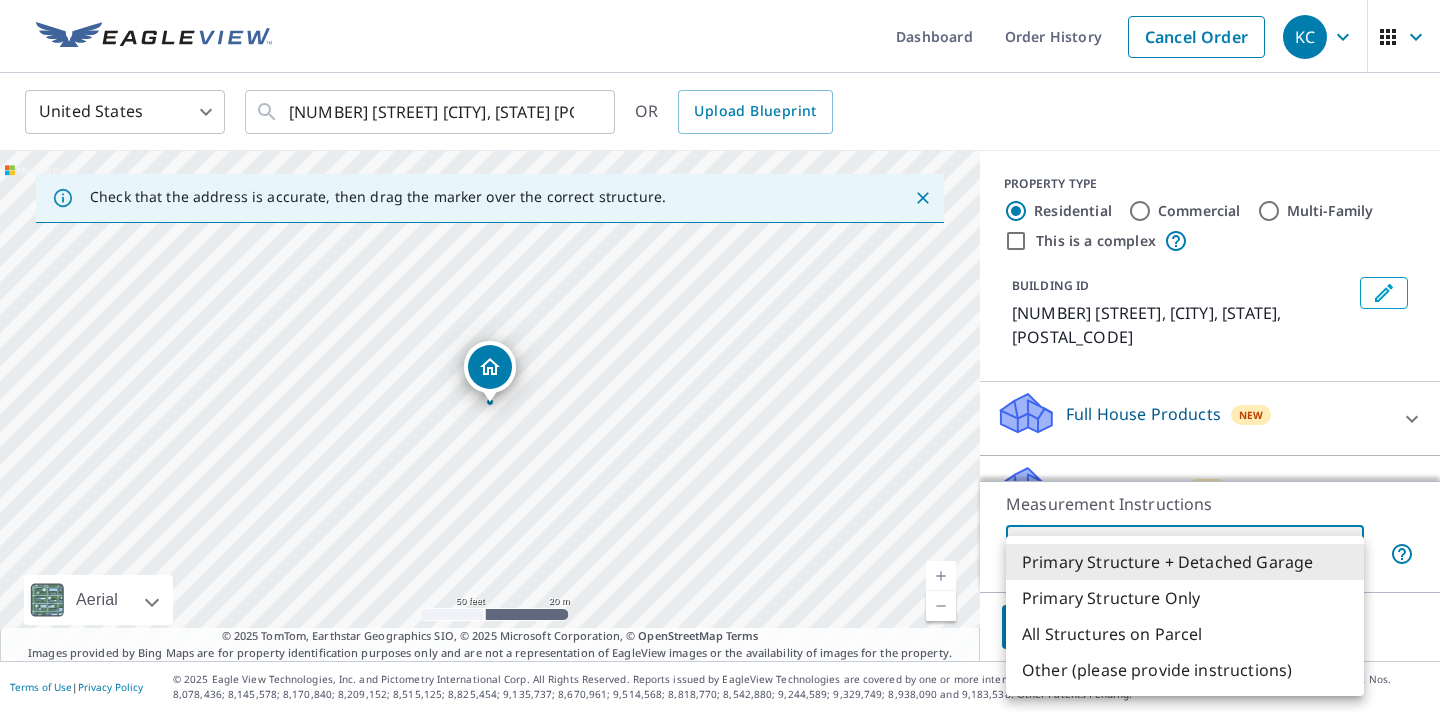 type on "2" 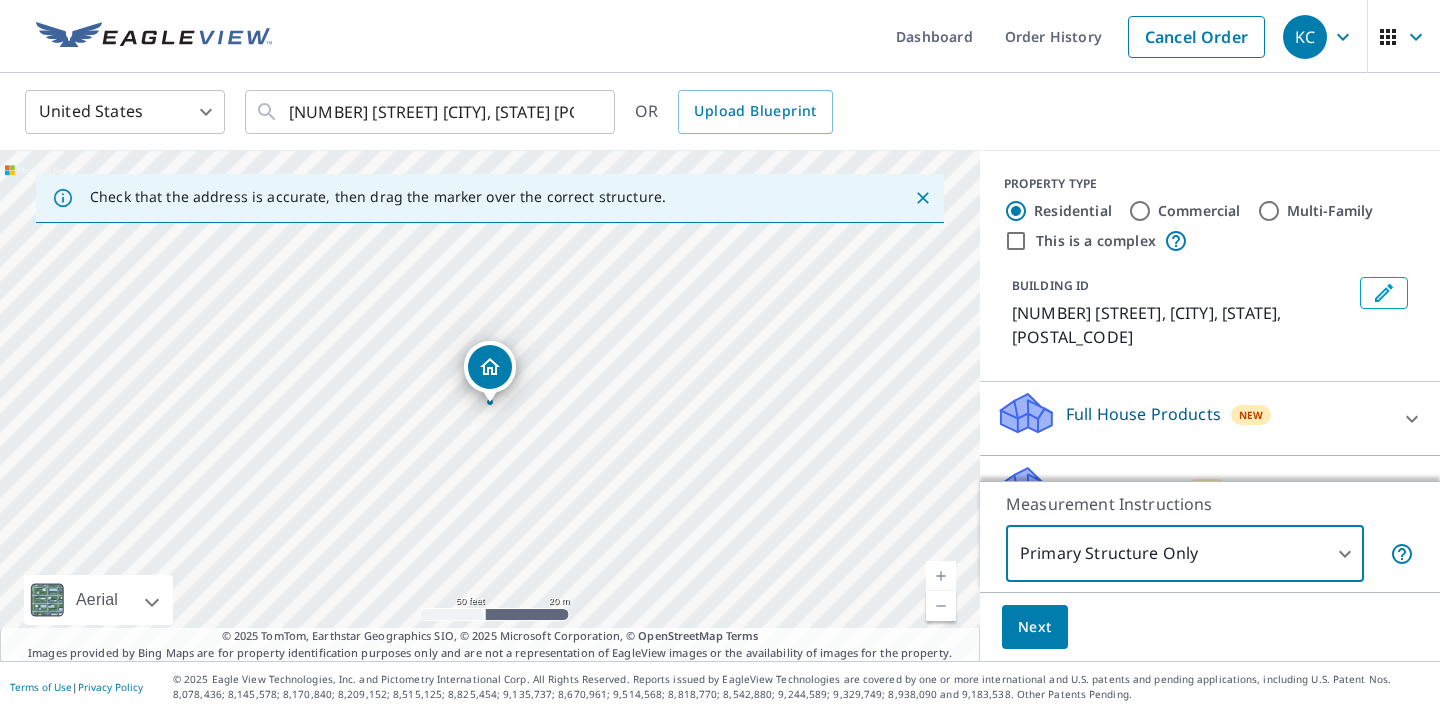 click on "Roof Products" at bounding box center [1121, 488] 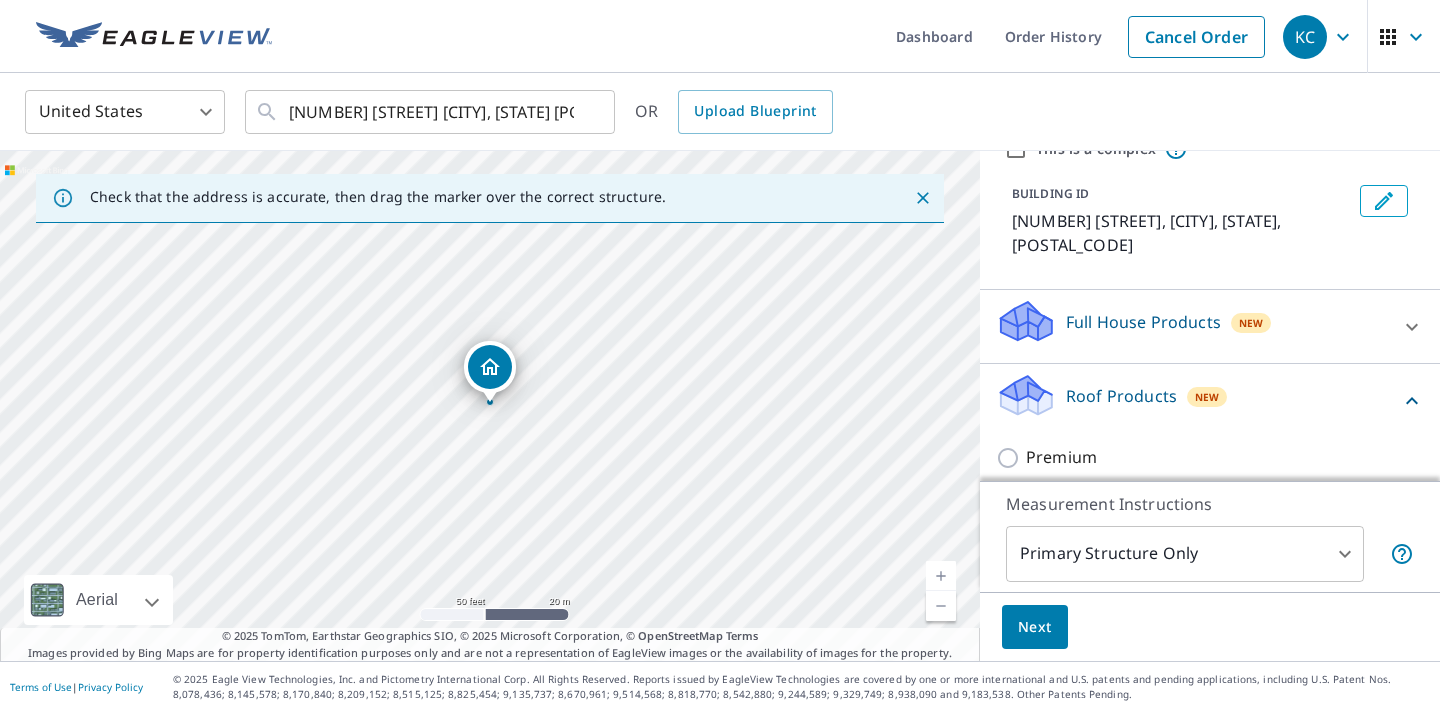 scroll, scrollTop: 96, scrollLeft: 0, axis: vertical 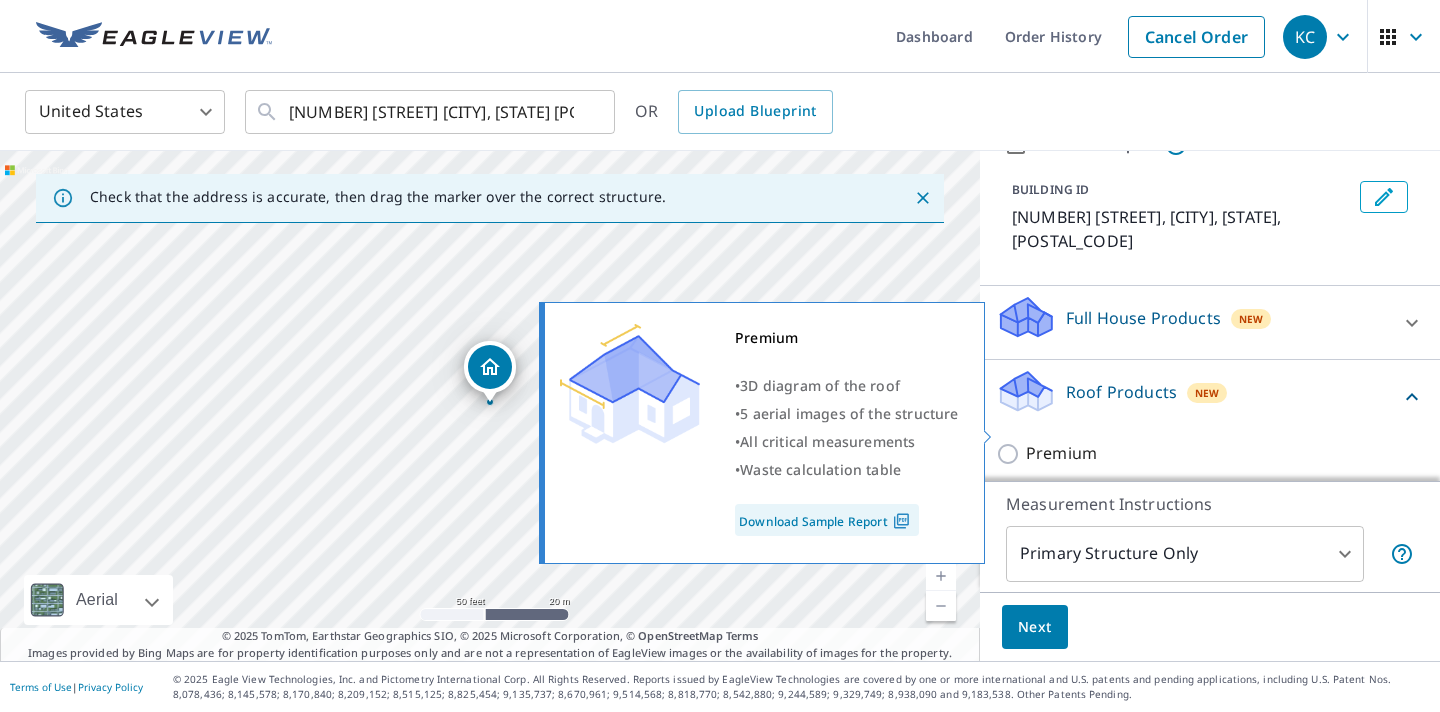 click on "Premium" at bounding box center (1061, 453) 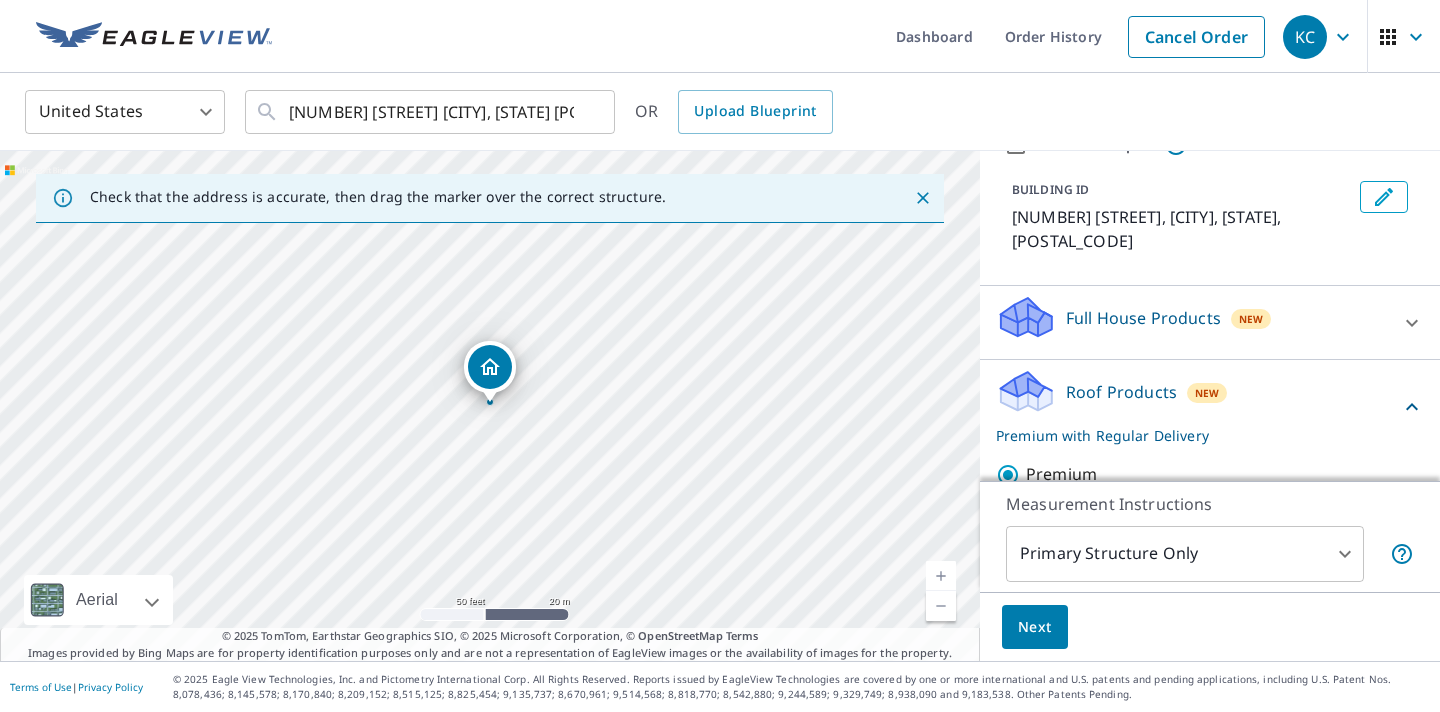 click on "Next" at bounding box center (1035, 627) 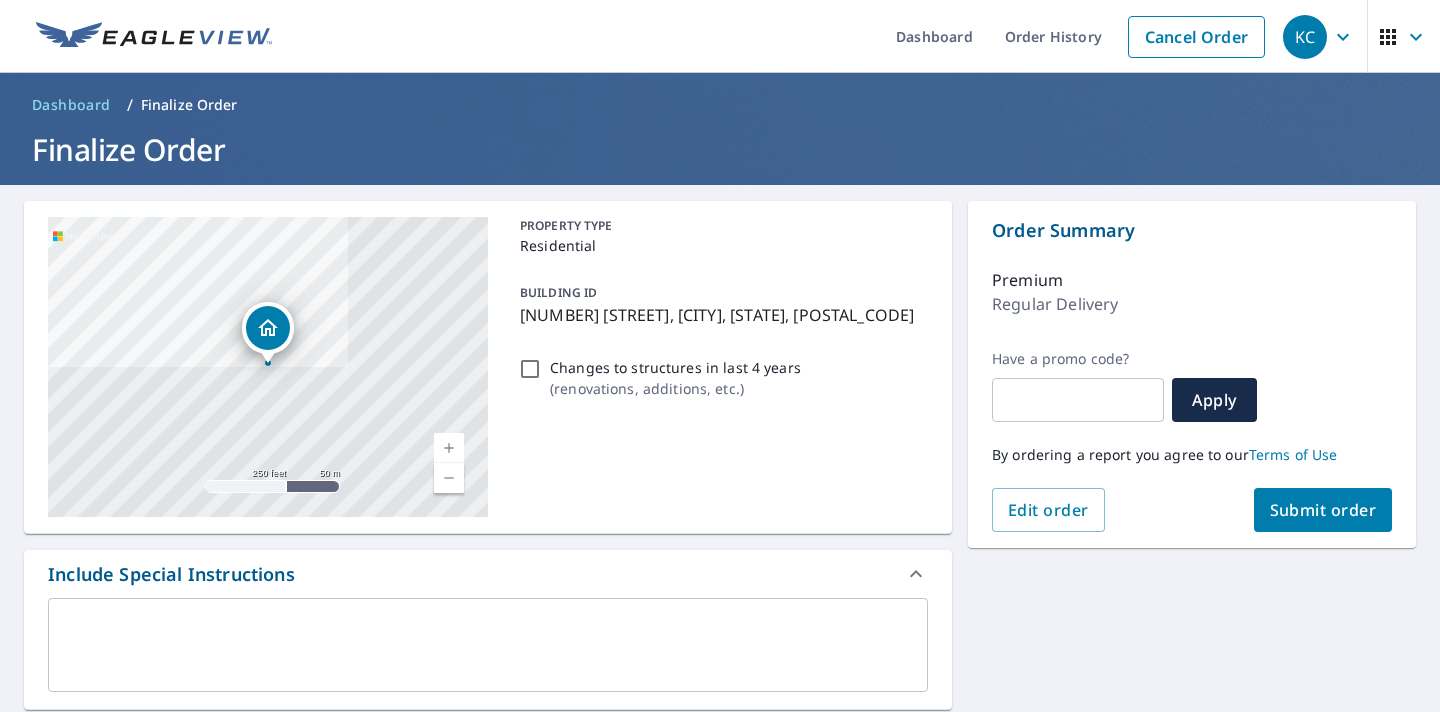 click on "Submit order" at bounding box center [1323, 510] 